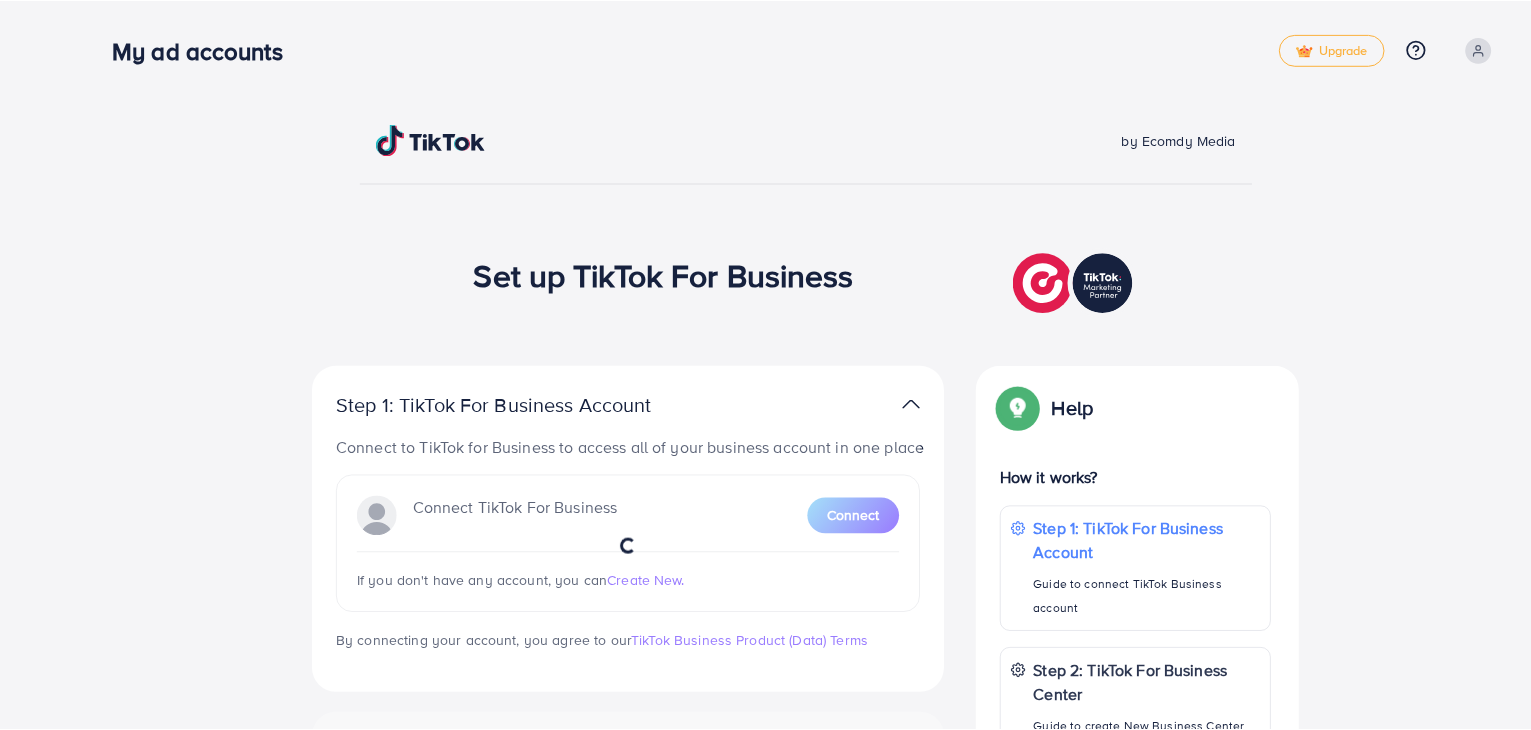 scroll, scrollTop: 0, scrollLeft: 0, axis: both 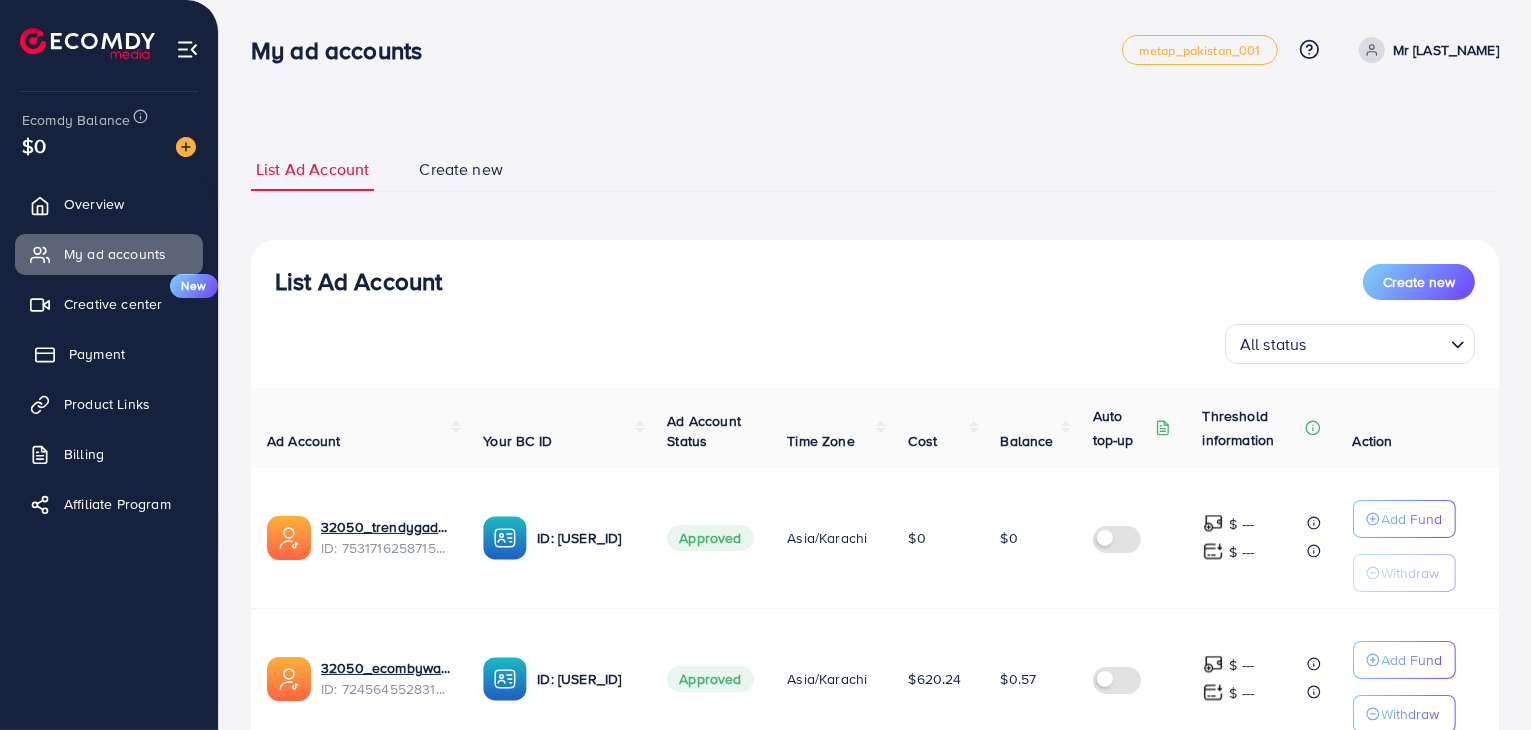 click on "Payment" at bounding box center [97, 354] 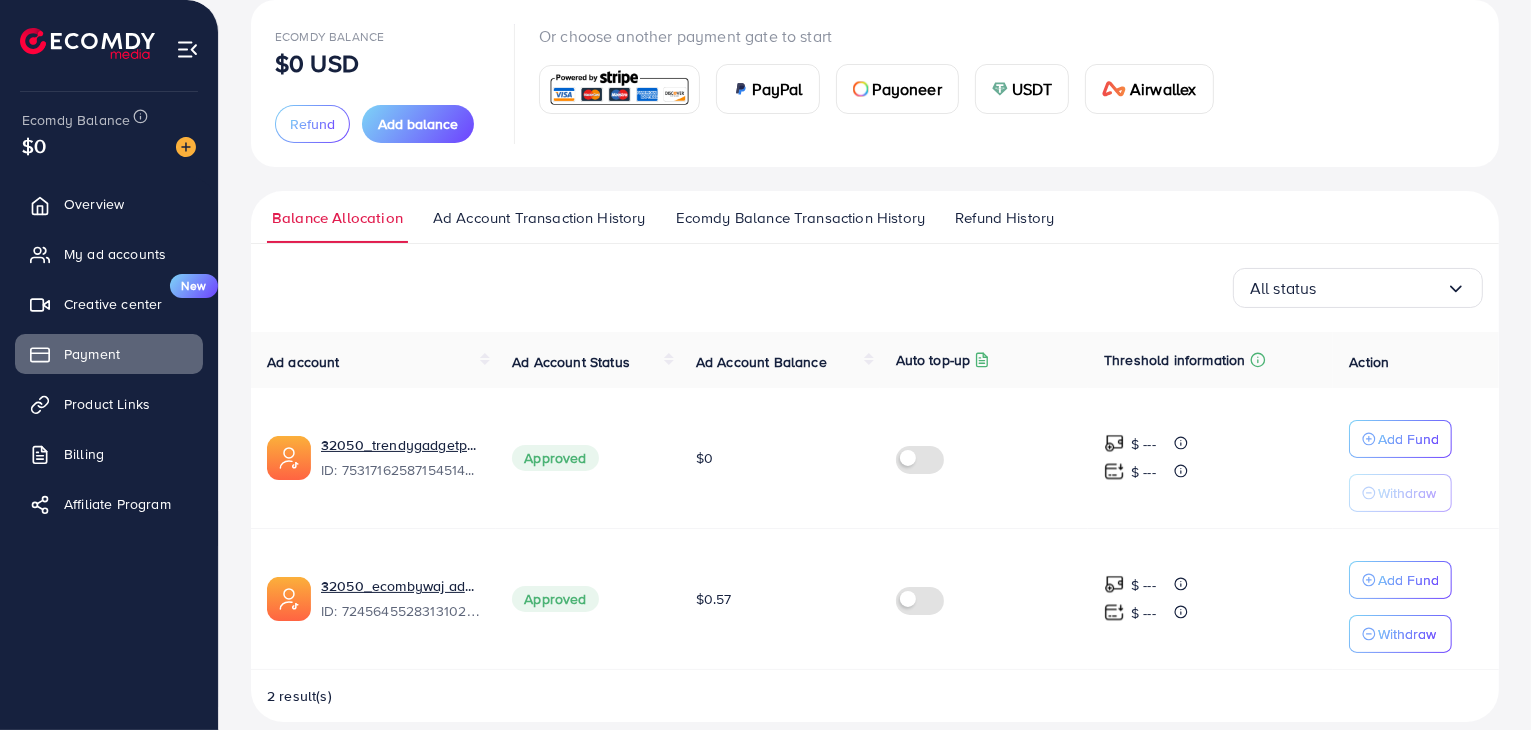 scroll, scrollTop: 138, scrollLeft: 0, axis: vertical 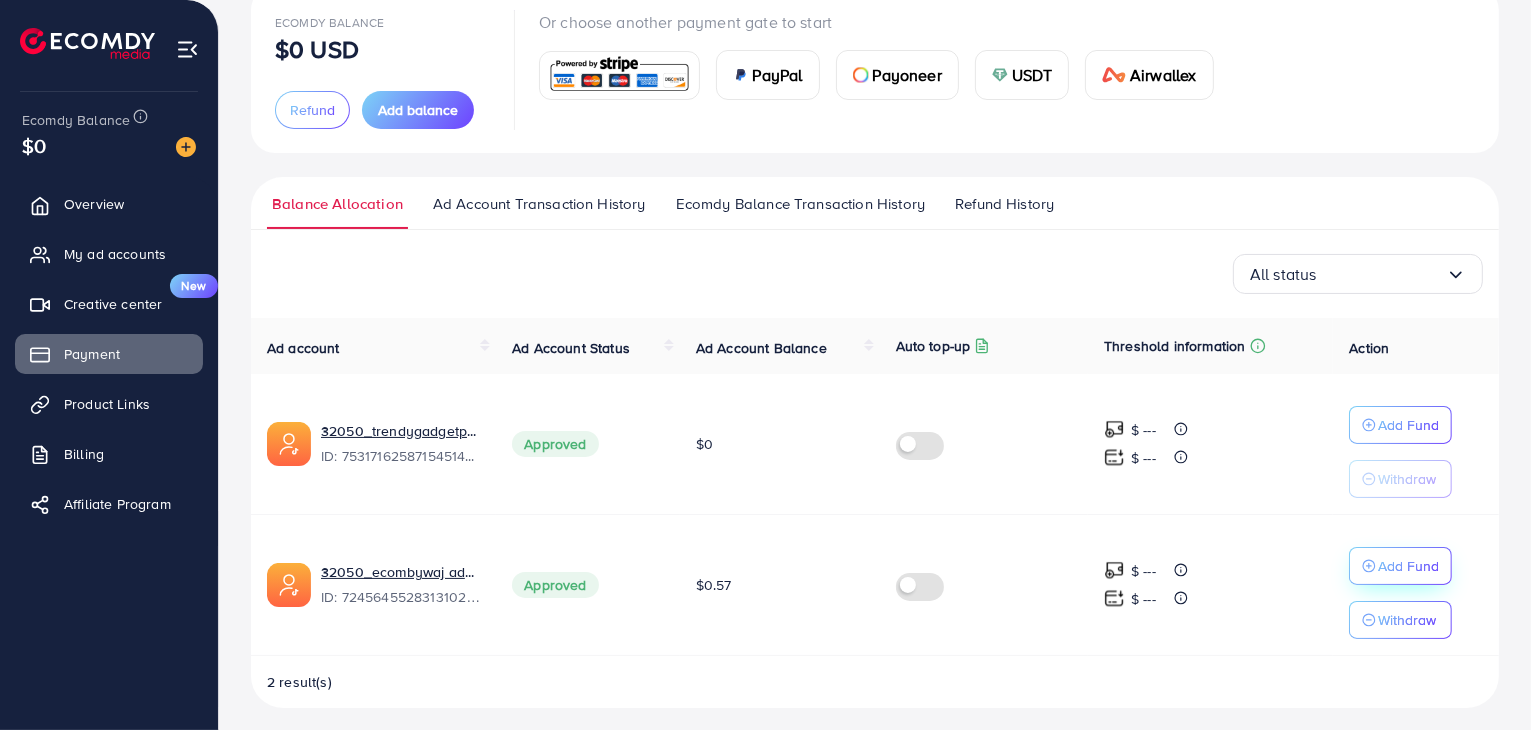 click on "Add Fund" at bounding box center [1408, 425] 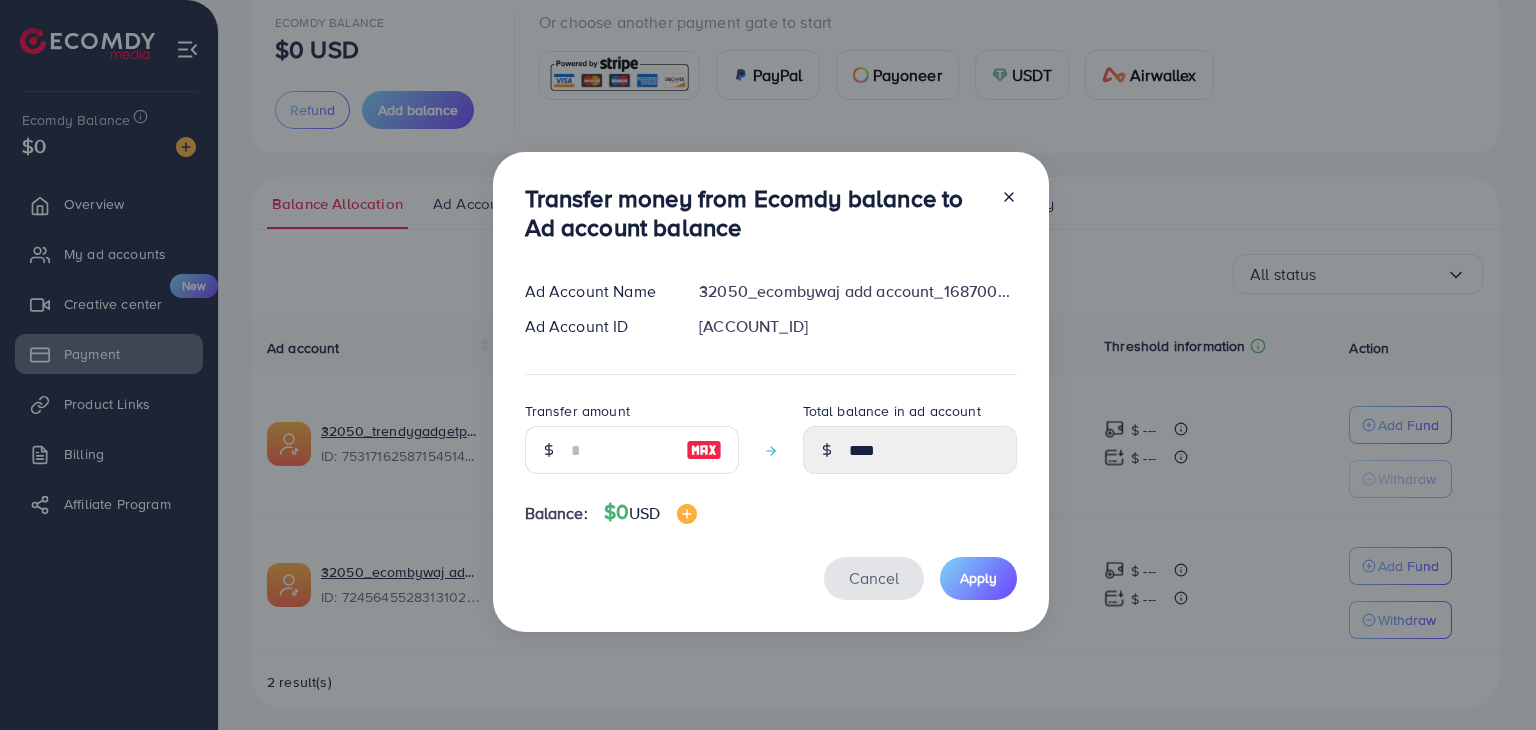 click on "Cancel" at bounding box center (874, 578) 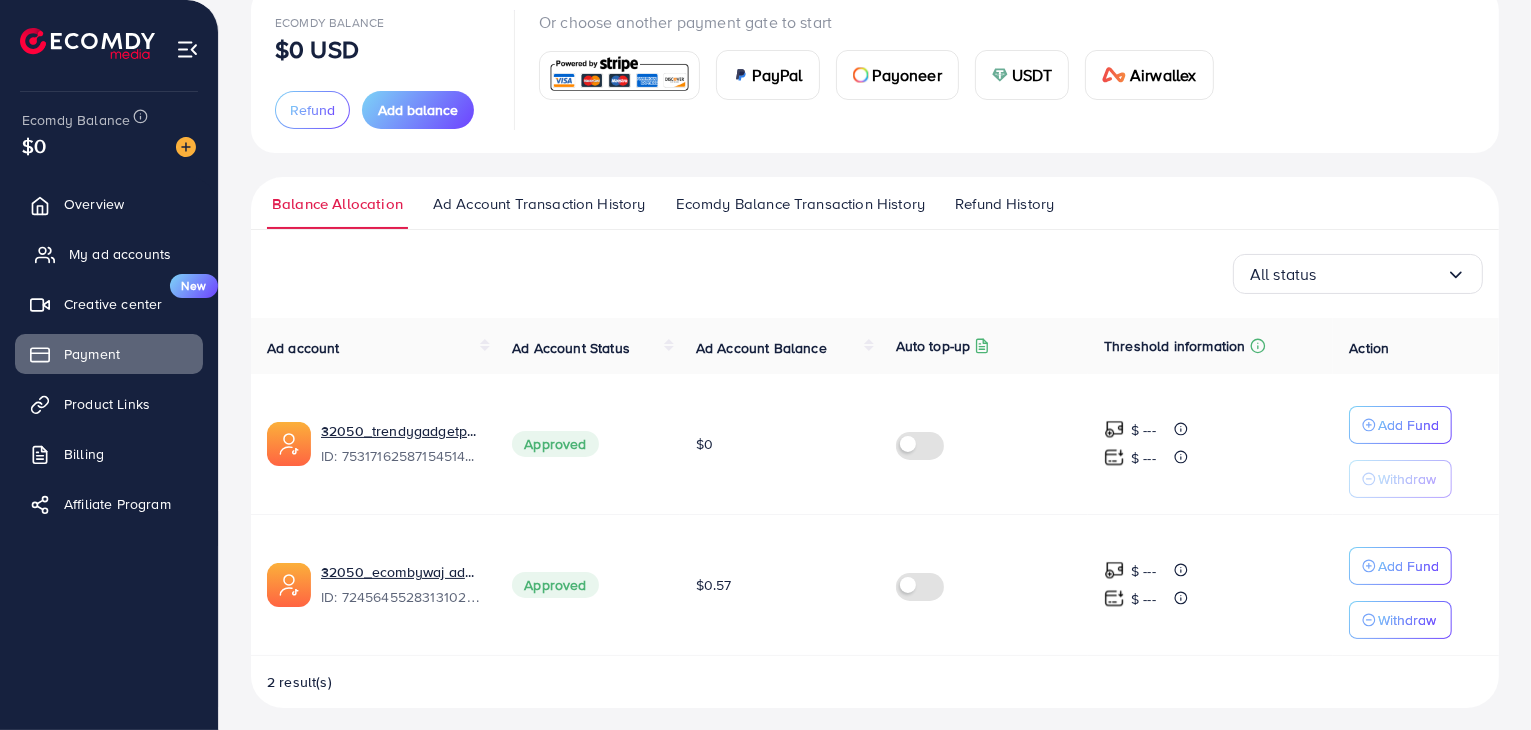 click on "My ad accounts" at bounding box center [120, 254] 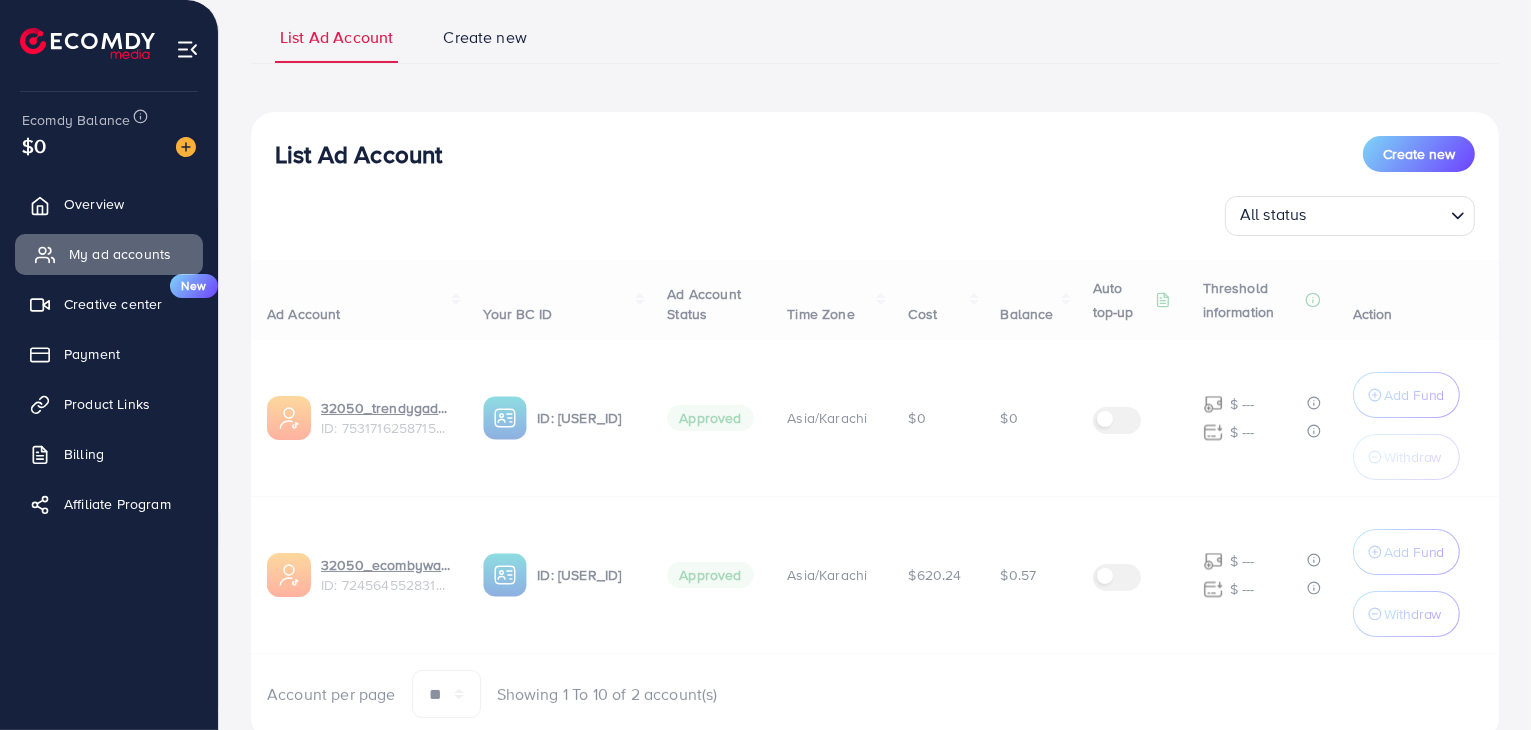 scroll, scrollTop: 0, scrollLeft: 0, axis: both 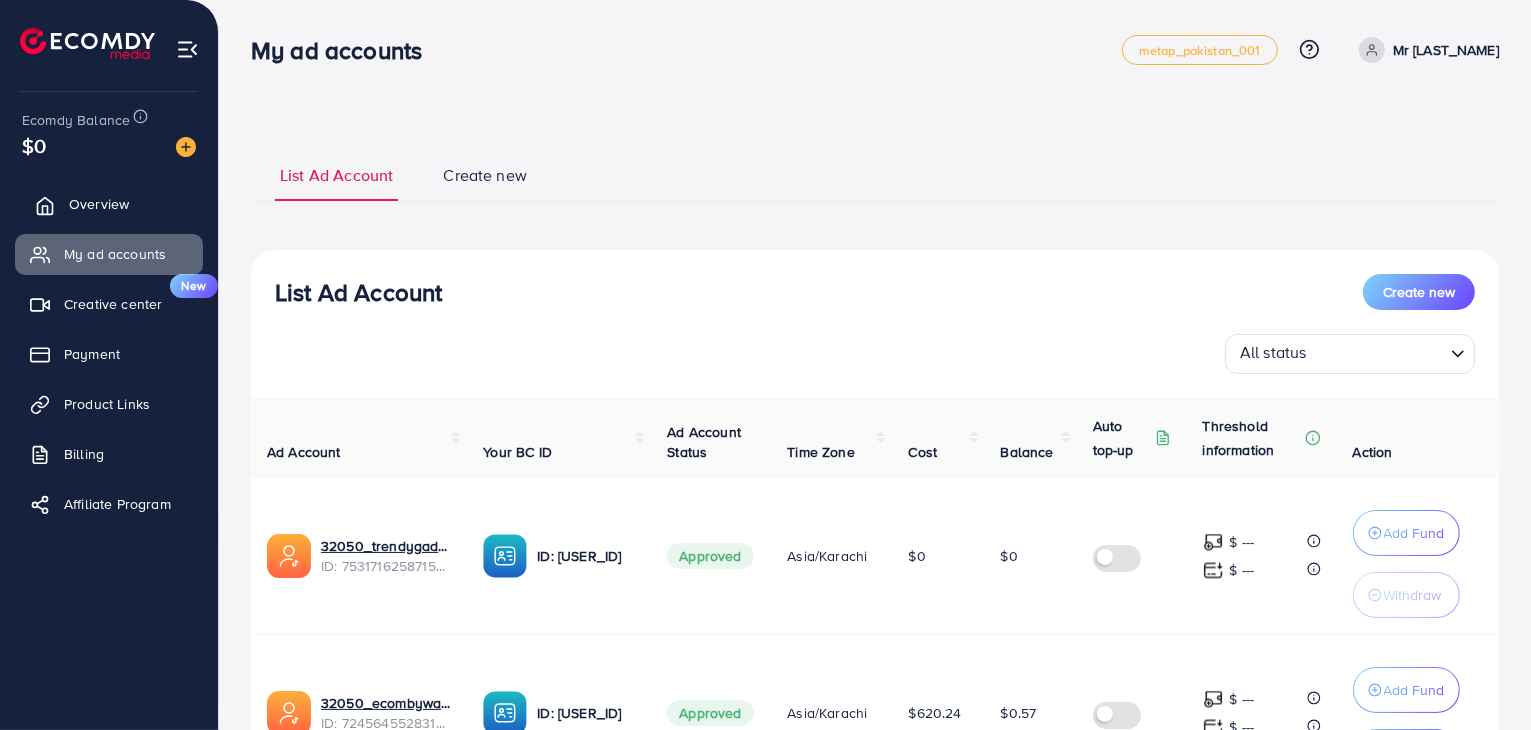 click on "Overview" at bounding box center (109, 204) 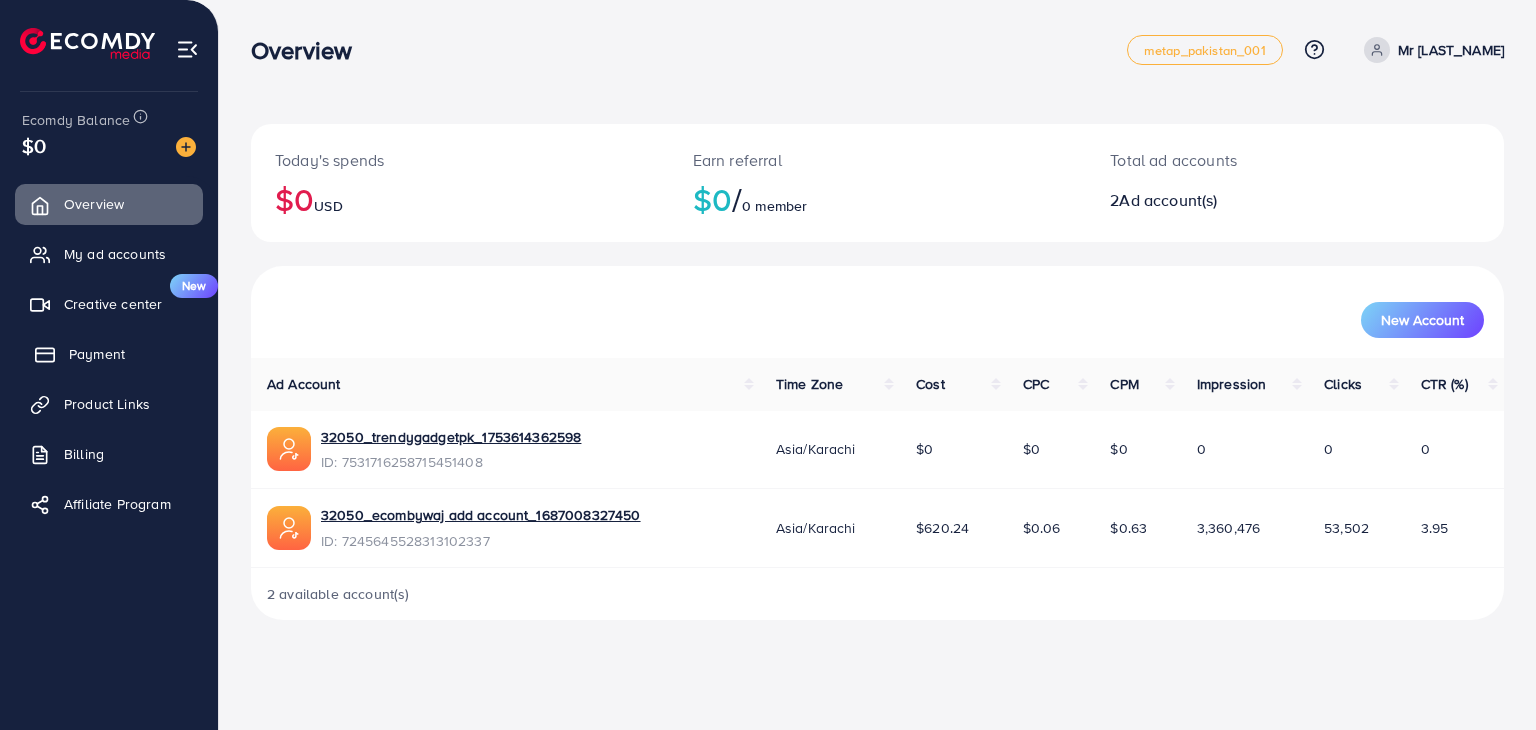 click on "Payment" at bounding box center (97, 354) 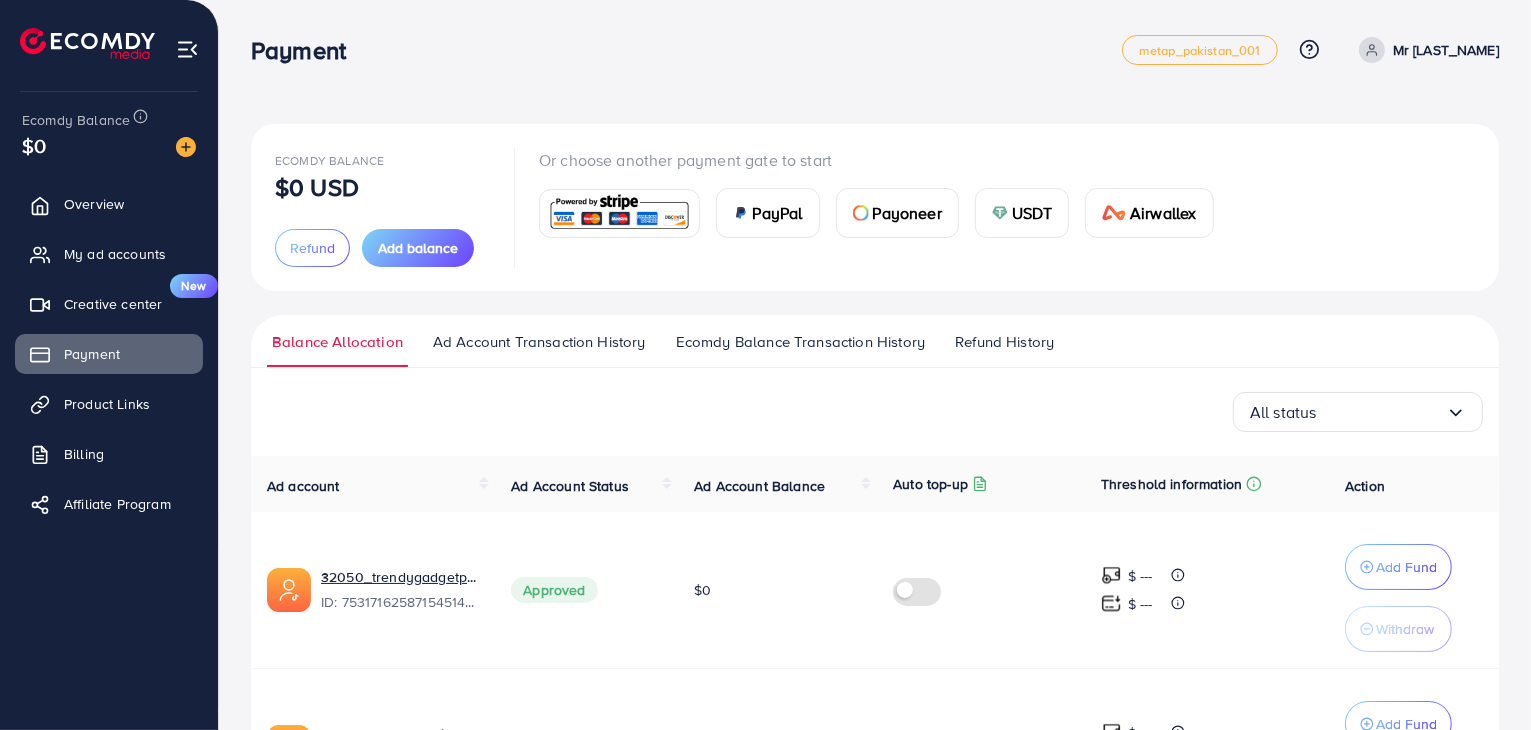 click on "USDT" at bounding box center (1032, 213) 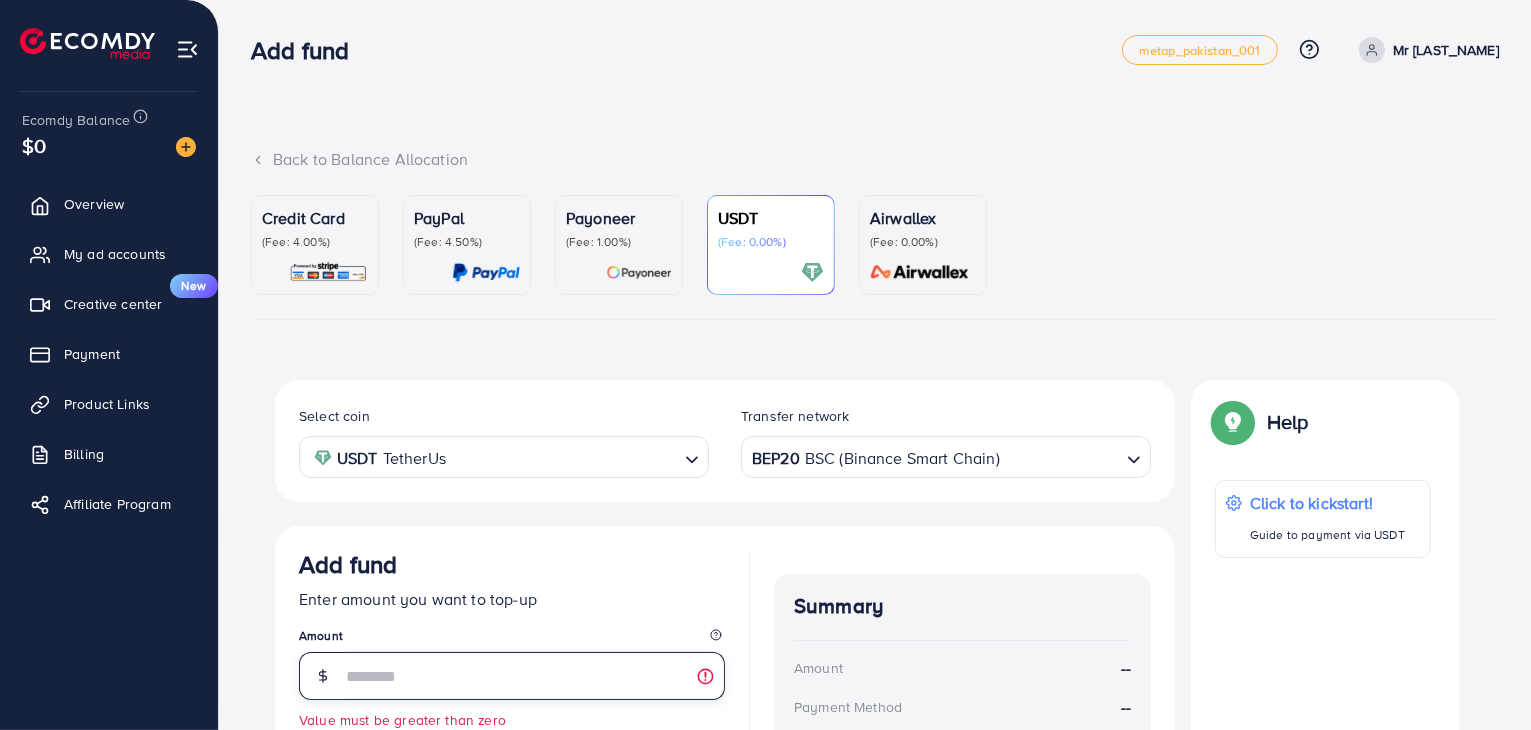 type on "*" 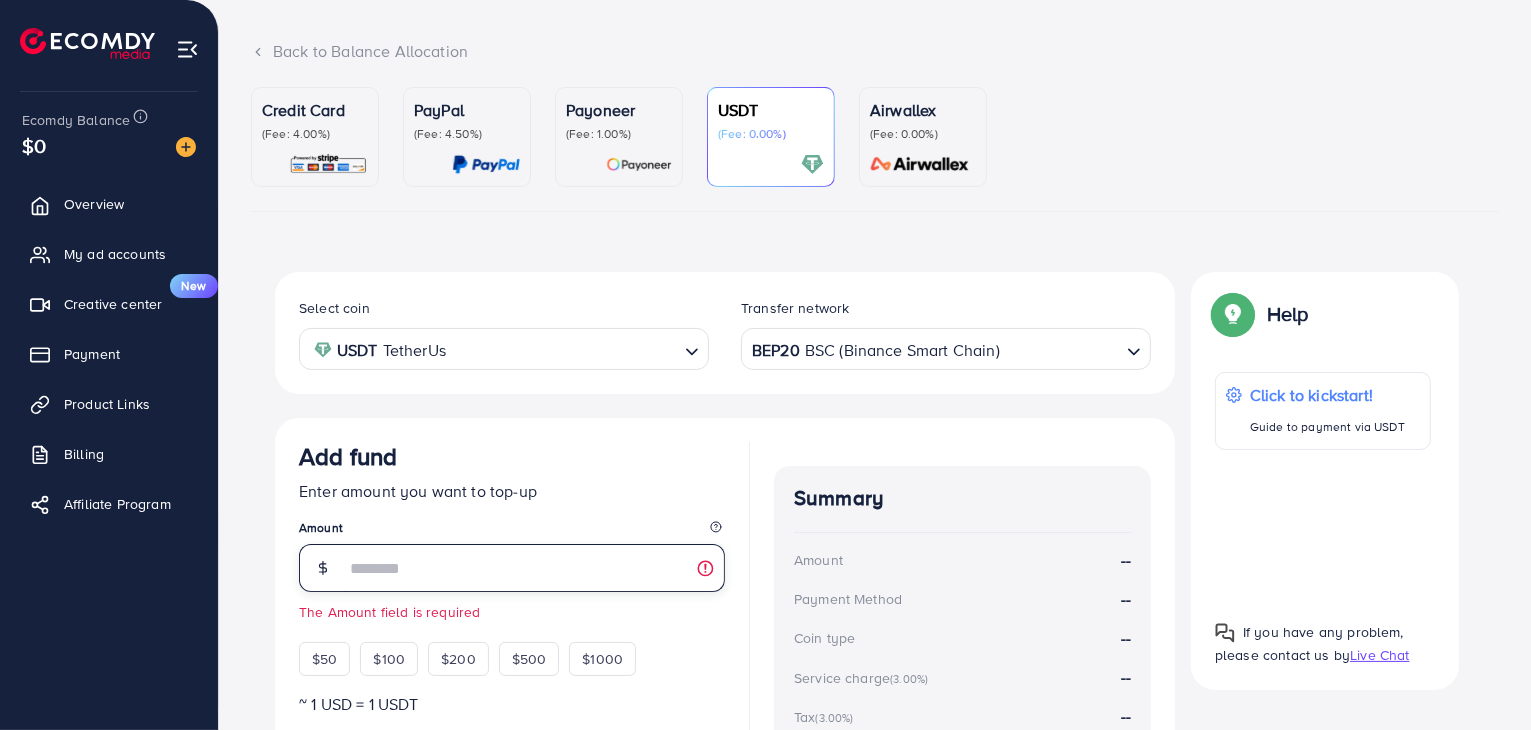 scroll, scrollTop: 159, scrollLeft: 0, axis: vertical 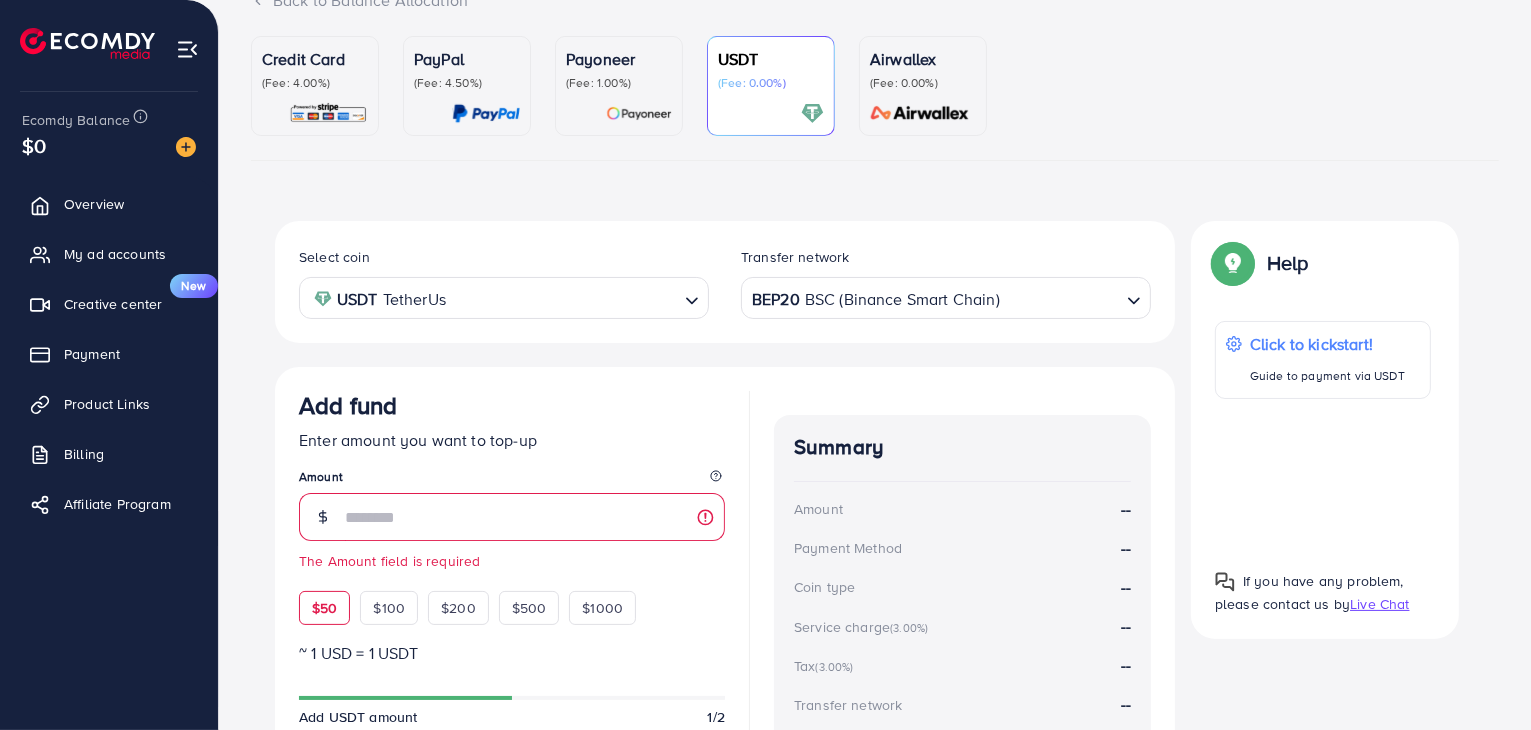 click on "$50" at bounding box center (324, 608) 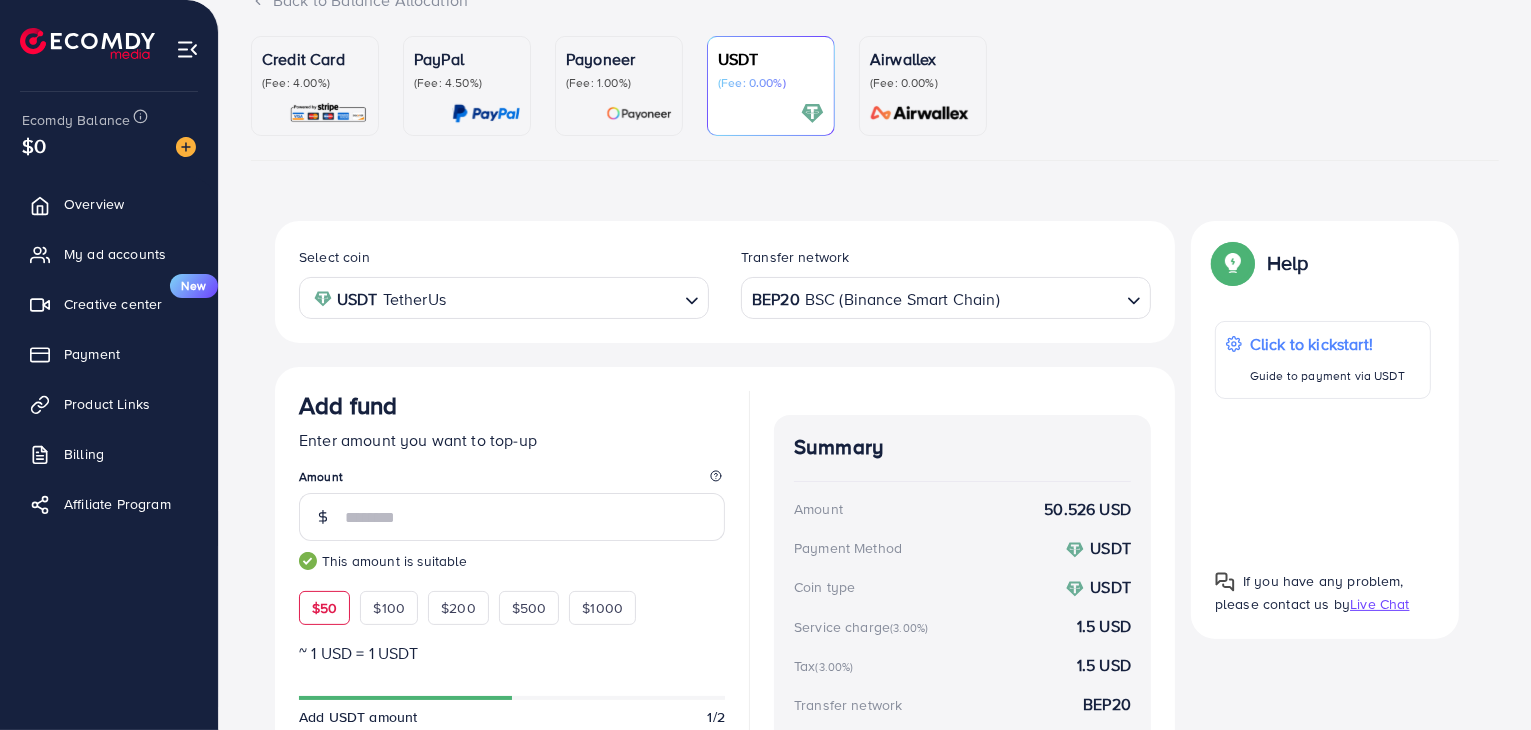 click on "Add fund  Enter amount you want to top-up Amount **  This amount is suitable  $50 $100 $200 $500 $1000  ~ 1 USD = 1 USDT   Add USDT amount  1/2 I would like to make a donation to support my Account Manager. 5% 10% 15% 20%  Continue   Summary   Amount   50.526 USD   Payment Method  USDT  Coin type  USDT  Service charge   (3.00%)  1.5 USD  Tax   (3.00%)  1.5 USD  Transfer network  BEP20  Total Amount   53.526 USD" at bounding box center [725, 624] 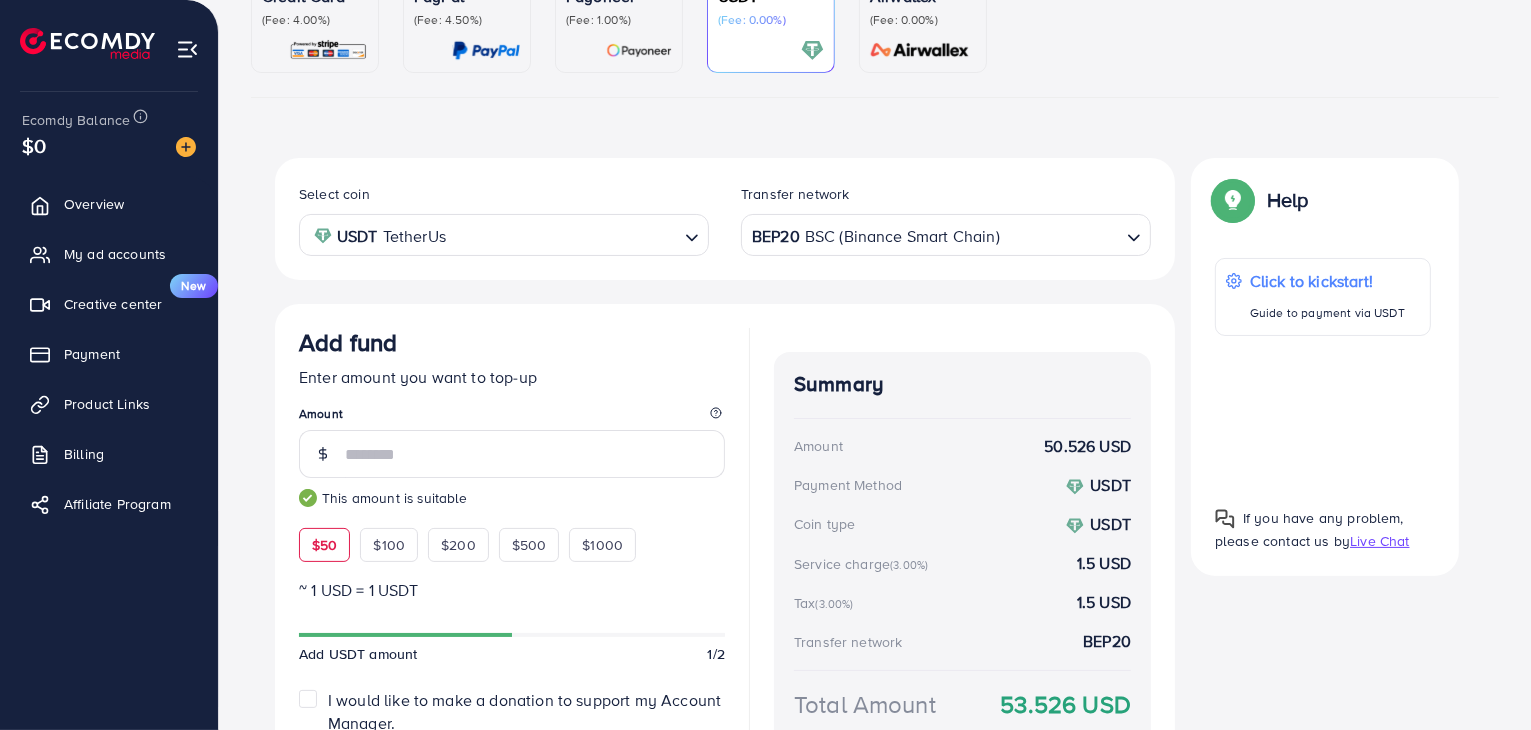 scroll, scrollTop: 382, scrollLeft: 0, axis: vertical 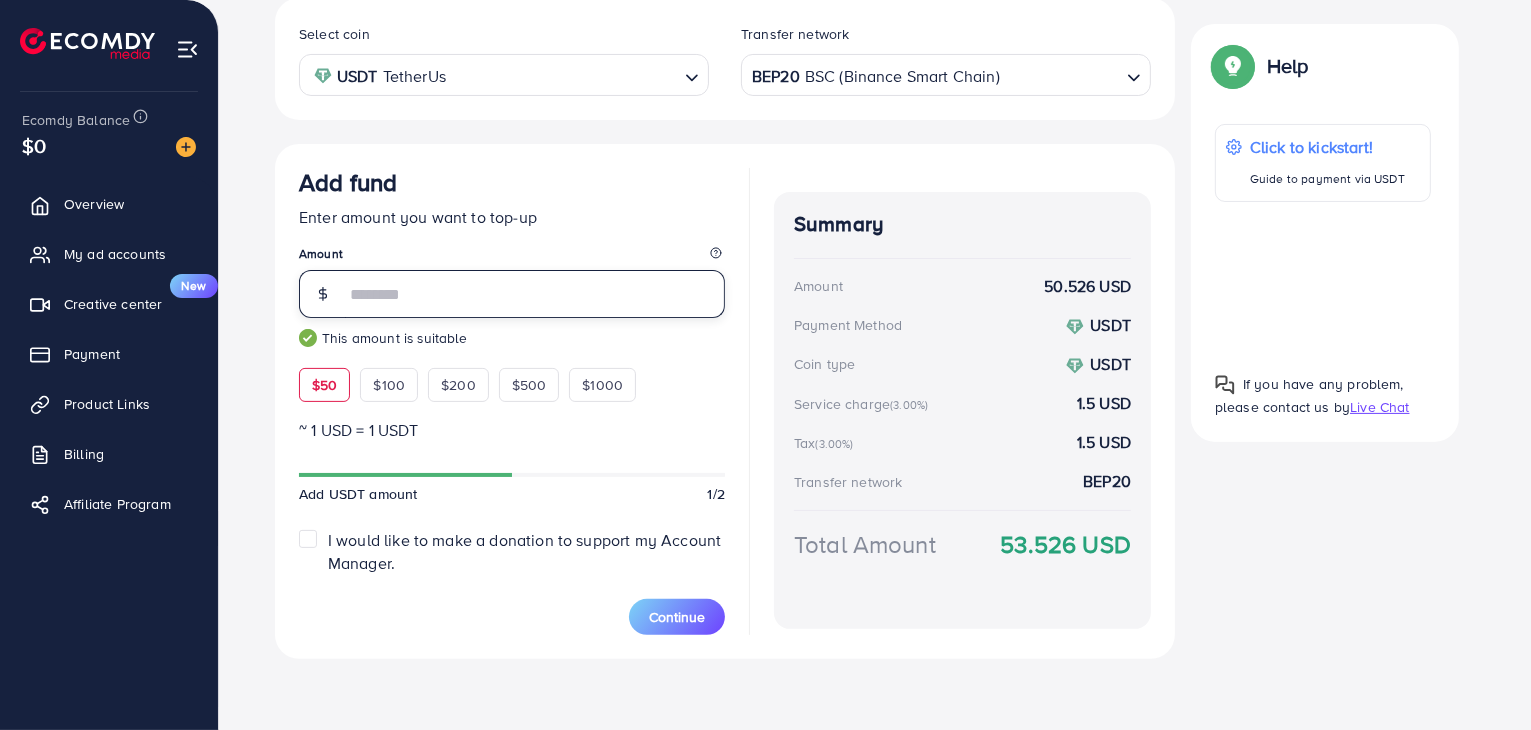 click on "**" at bounding box center [535, 294] 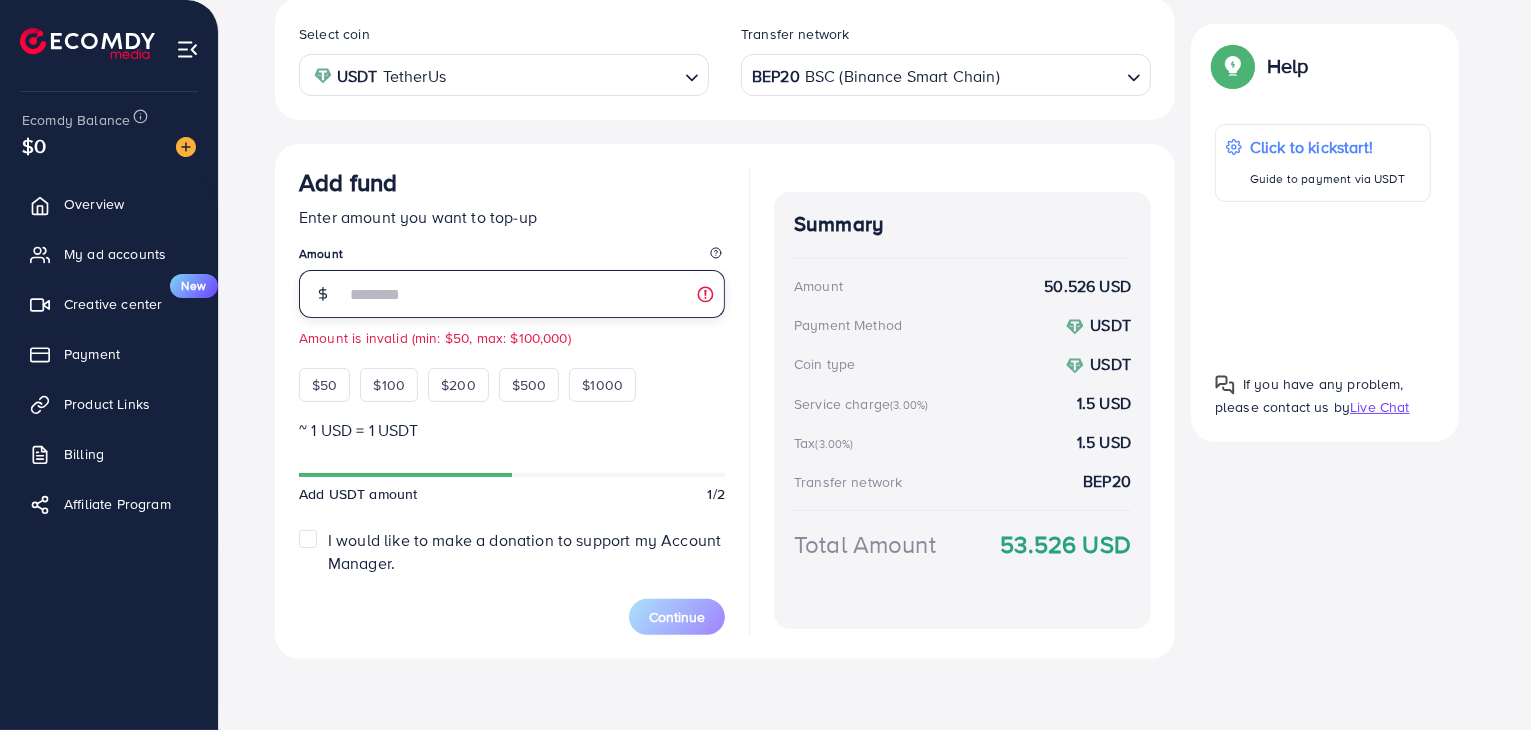 type on "*" 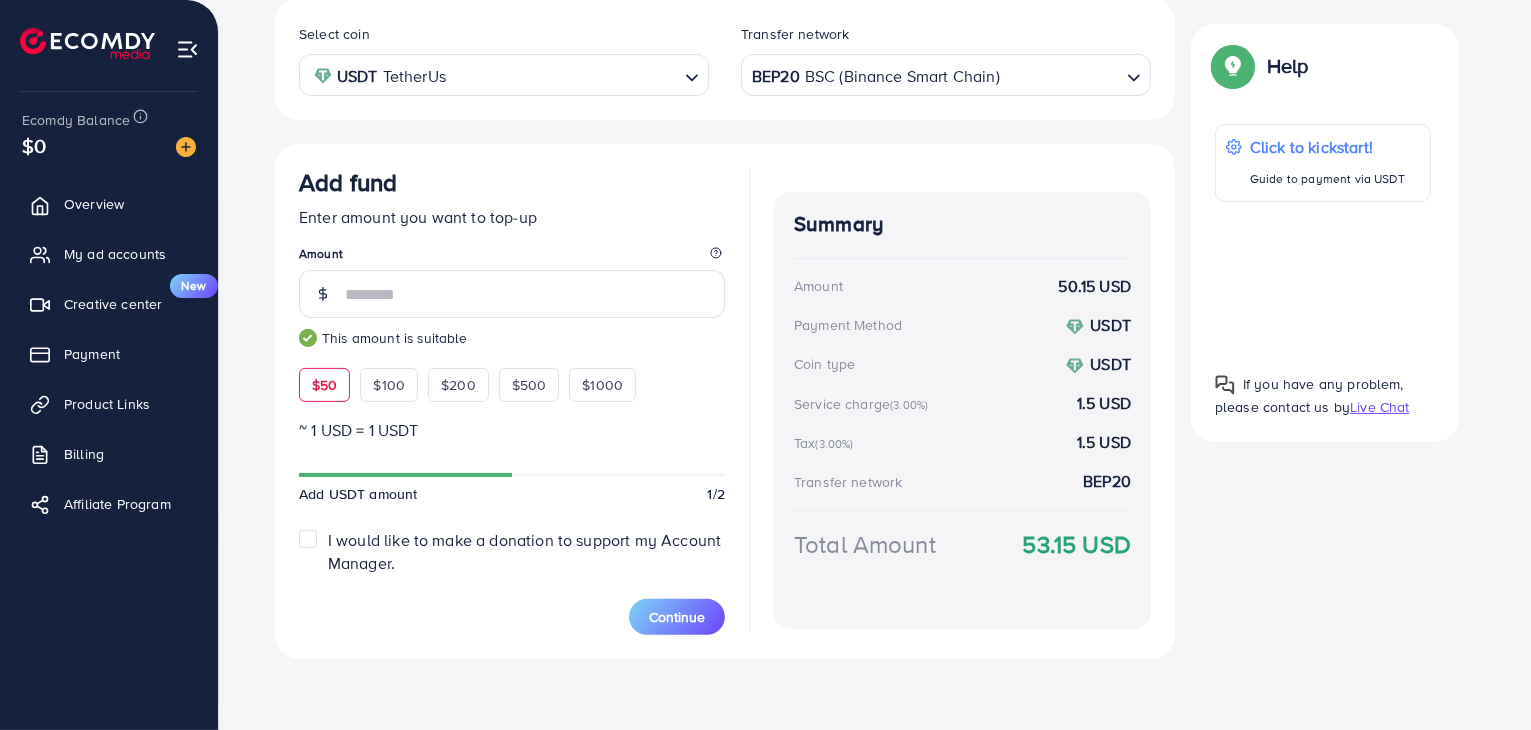 click on "Continue" at bounding box center (512, 605) 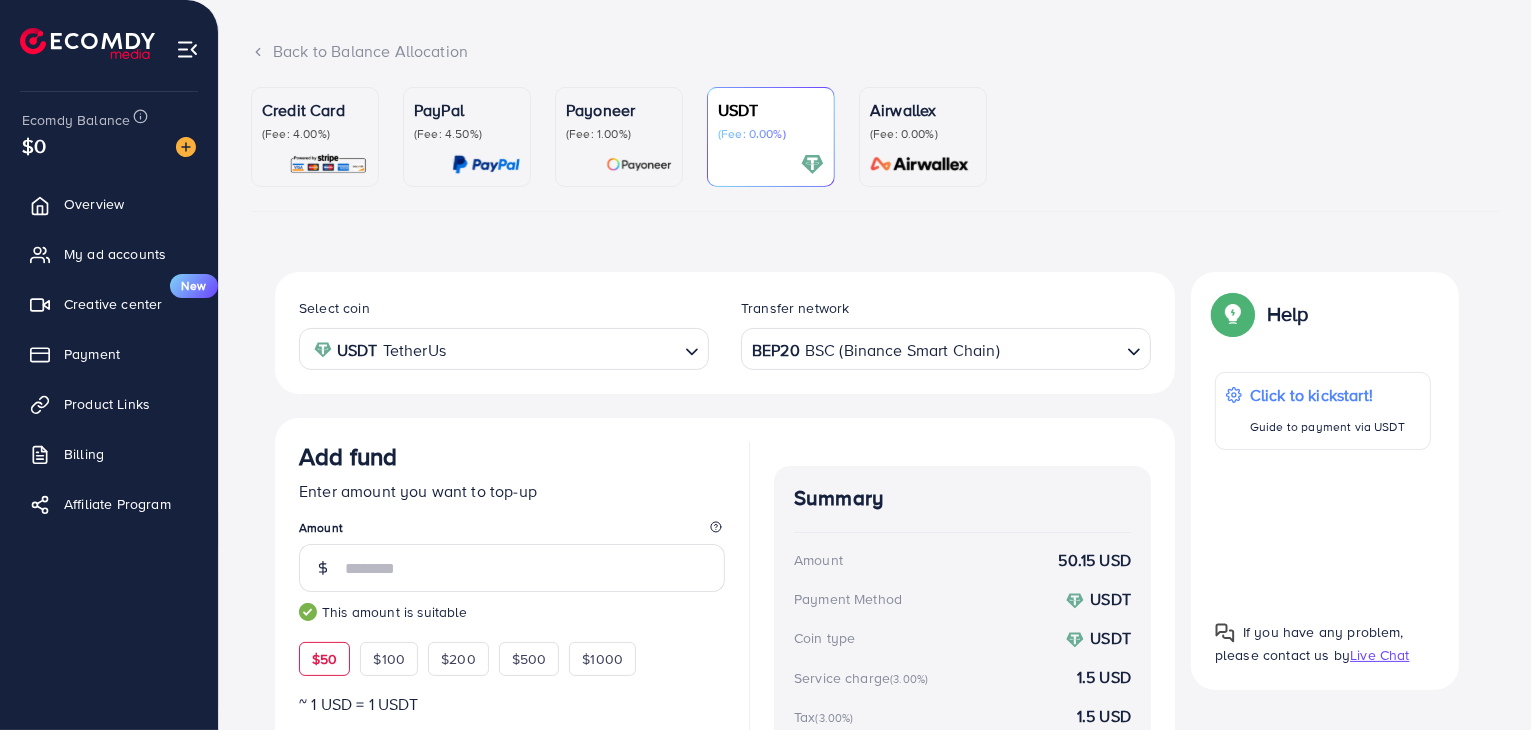 scroll, scrollTop: 107, scrollLeft: 0, axis: vertical 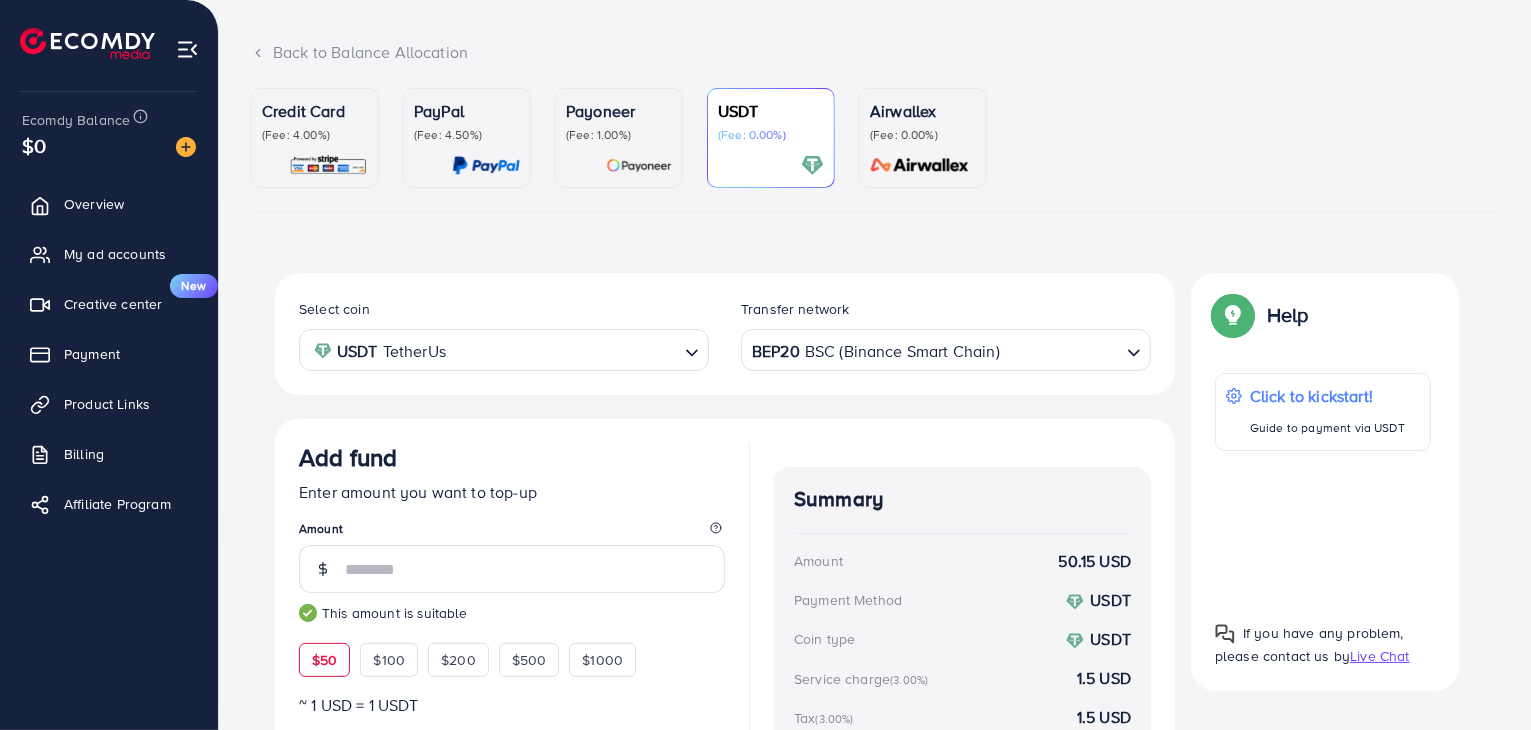 click at bounding box center [564, 350] 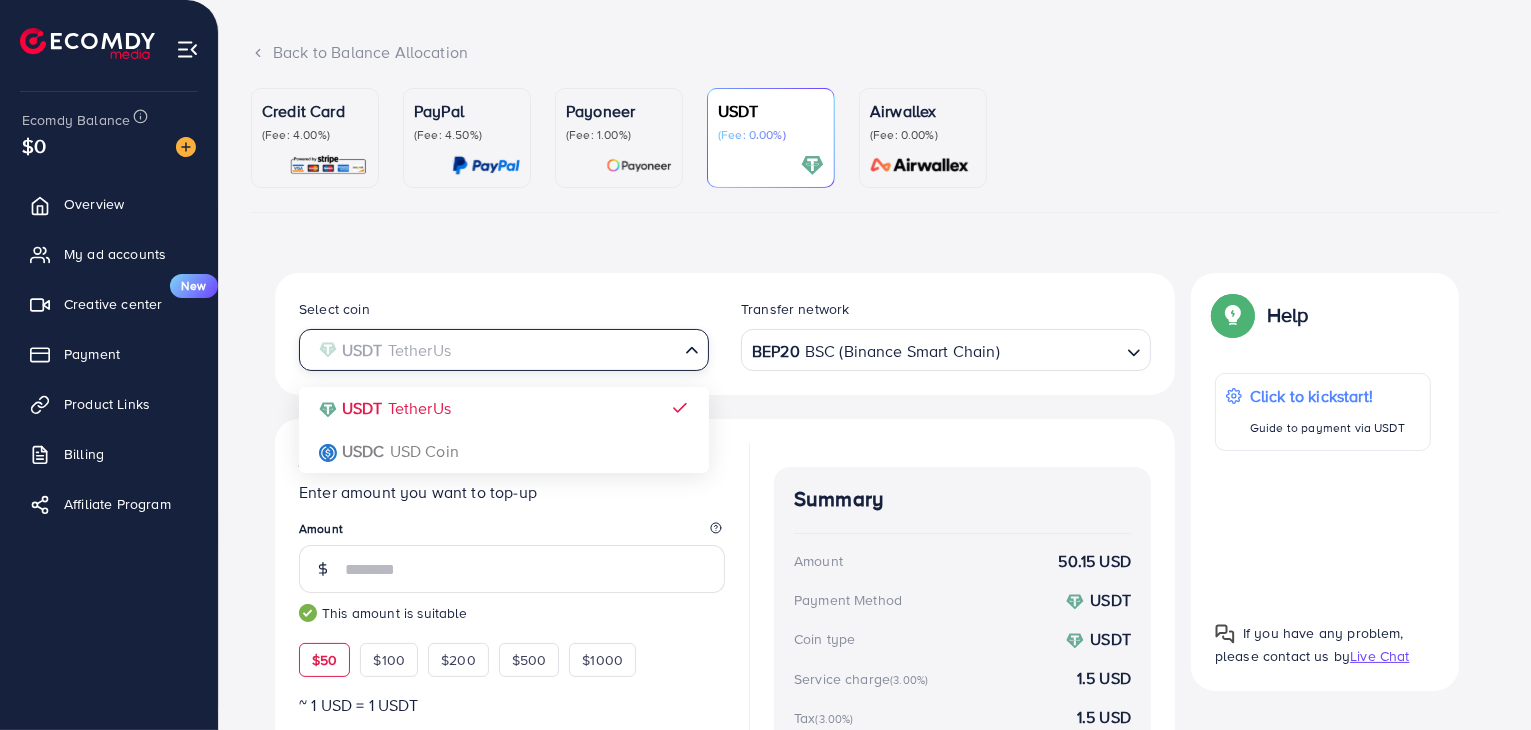 click at bounding box center (492, 350) 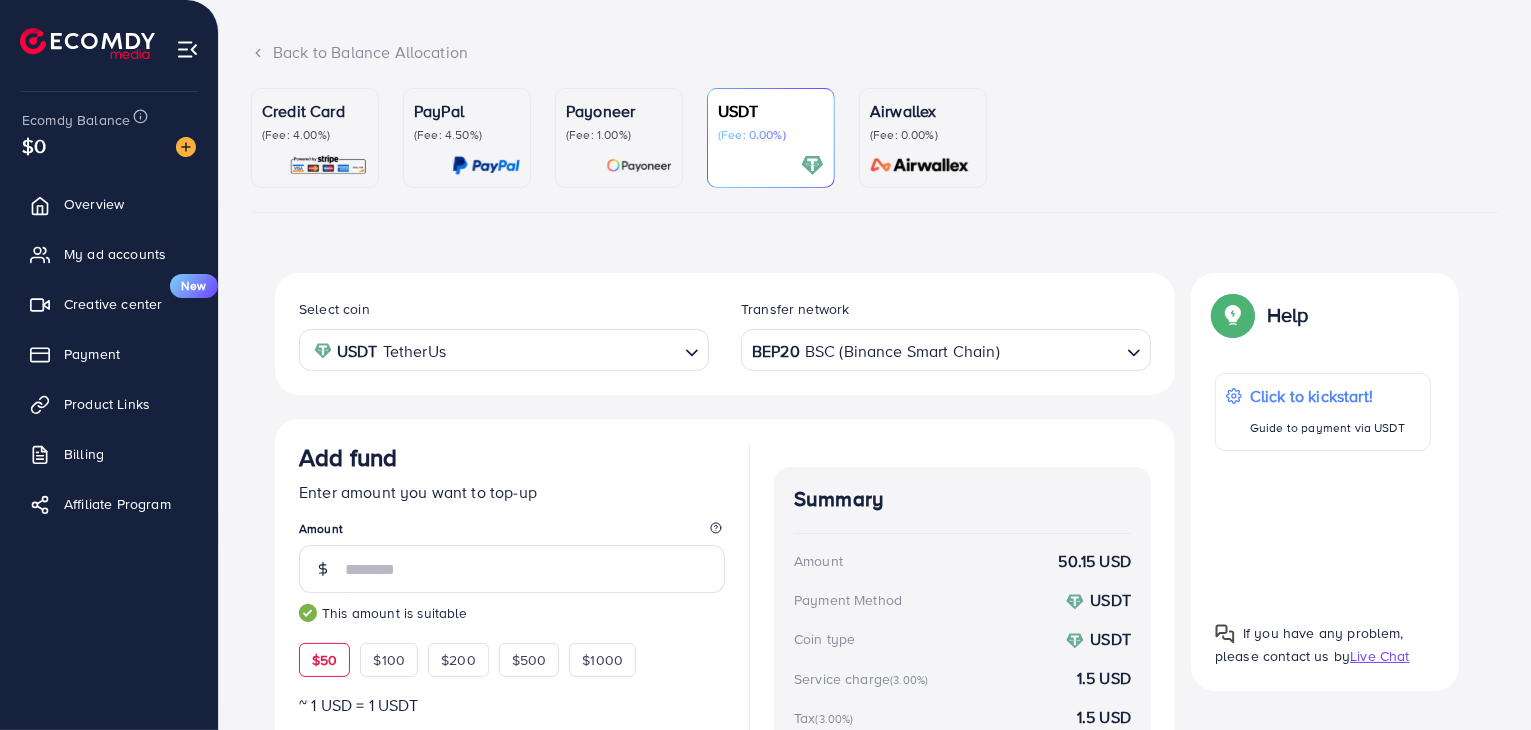 click on "Select coin   USDT TetherUs           Loading...     USDT TetherUs USDC USD Coin       Transfer network   BEP20 BSC (Binance Smart Chain)           Loading...      Add fund  Enter amount you want to top-up Amount **  This amount is suitable  $50 $100 $200 $500 $1000  ~ 1 USD = 1 USDT   Add USDT amount  1/2 I would like to make a donation to support my Account Manager. 5% 10% 15% 20%  Continue   Summary   Amount   50.15 USD   Payment Method  USDT  Coin type  USDT  Service charge   (3.00%)  1.5 USD  Tax   (3.00%)  1.5 USD  Transfer network  BEP20  Total Amount   53.15 USD   Help   Help   Click to kickstart!   Guide to payment via USDT   If you have any problem, please contact us by   Live Chat   If you have any problem, please contact us by   Live Chat" at bounding box center [875, 611] 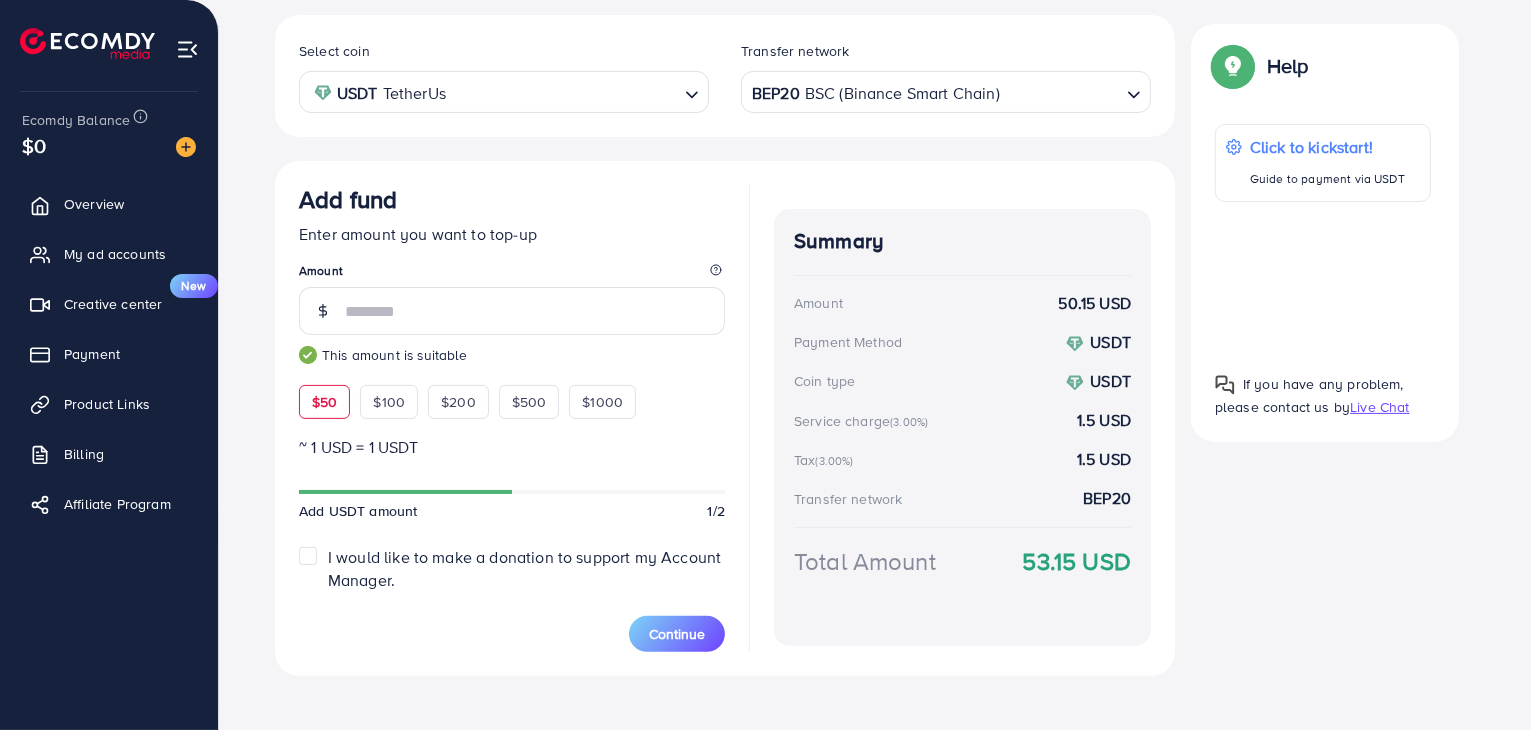 scroll, scrollTop: 382, scrollLeft: 0, axis: vertical 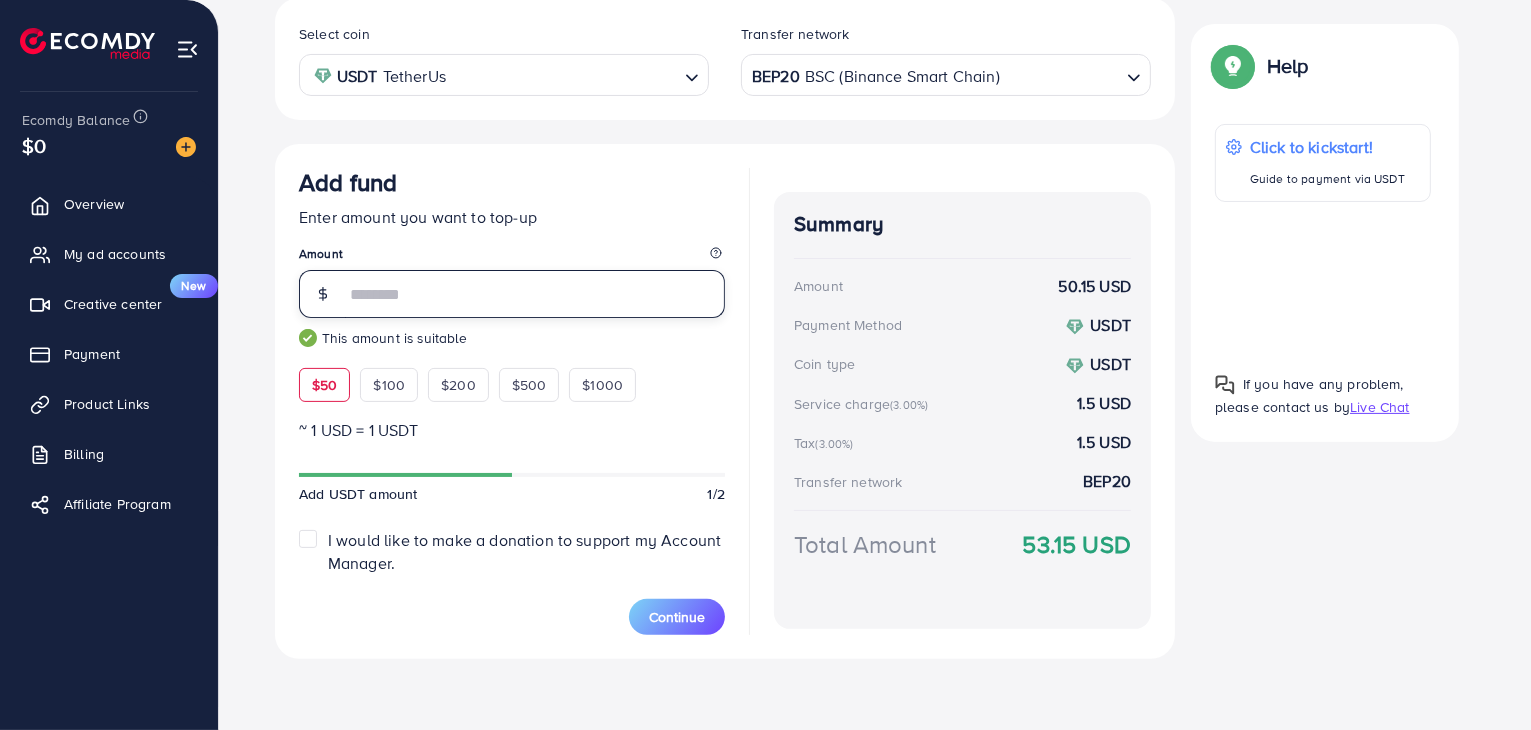 click on "**" at bounding box center [535, 294] 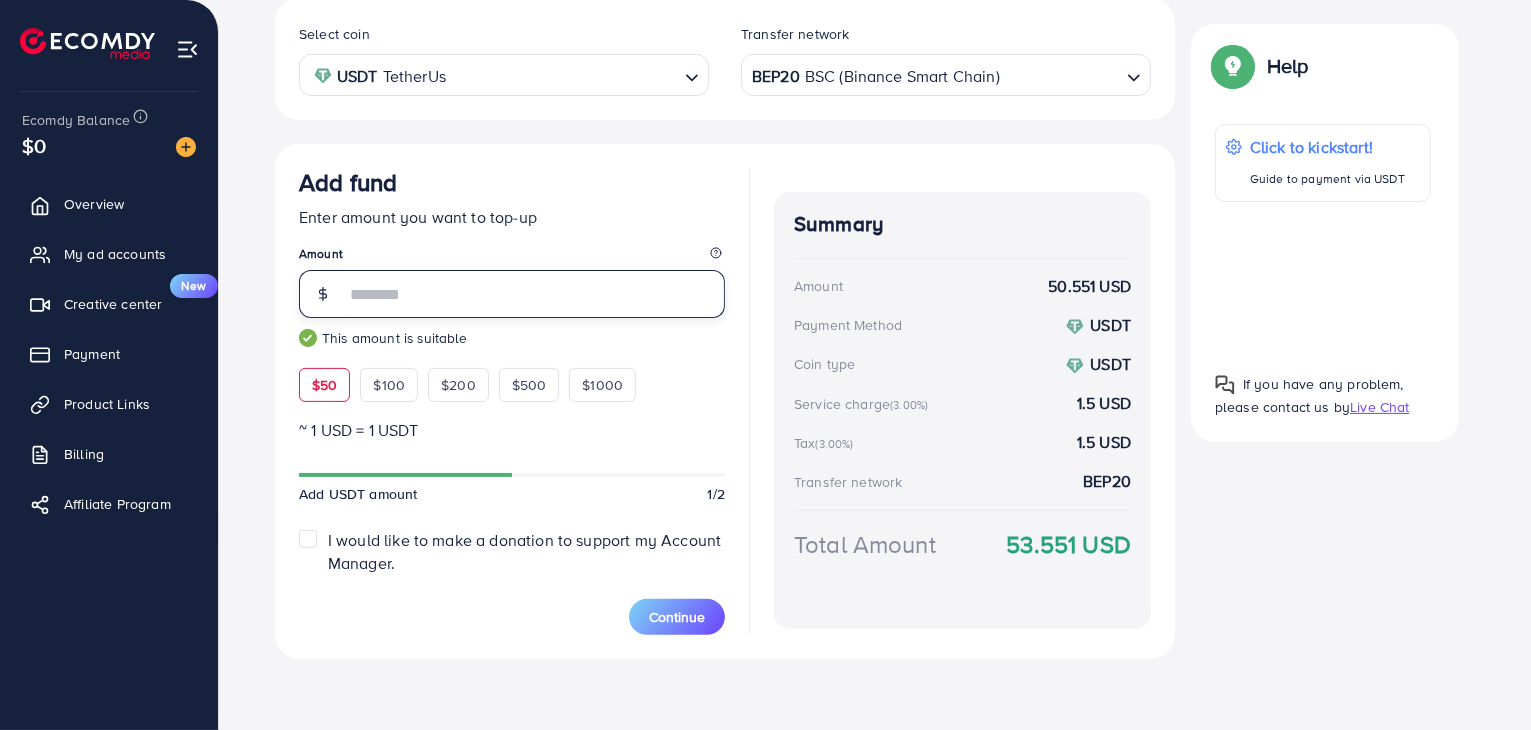 click on "**" at bounding box center (535, 294) 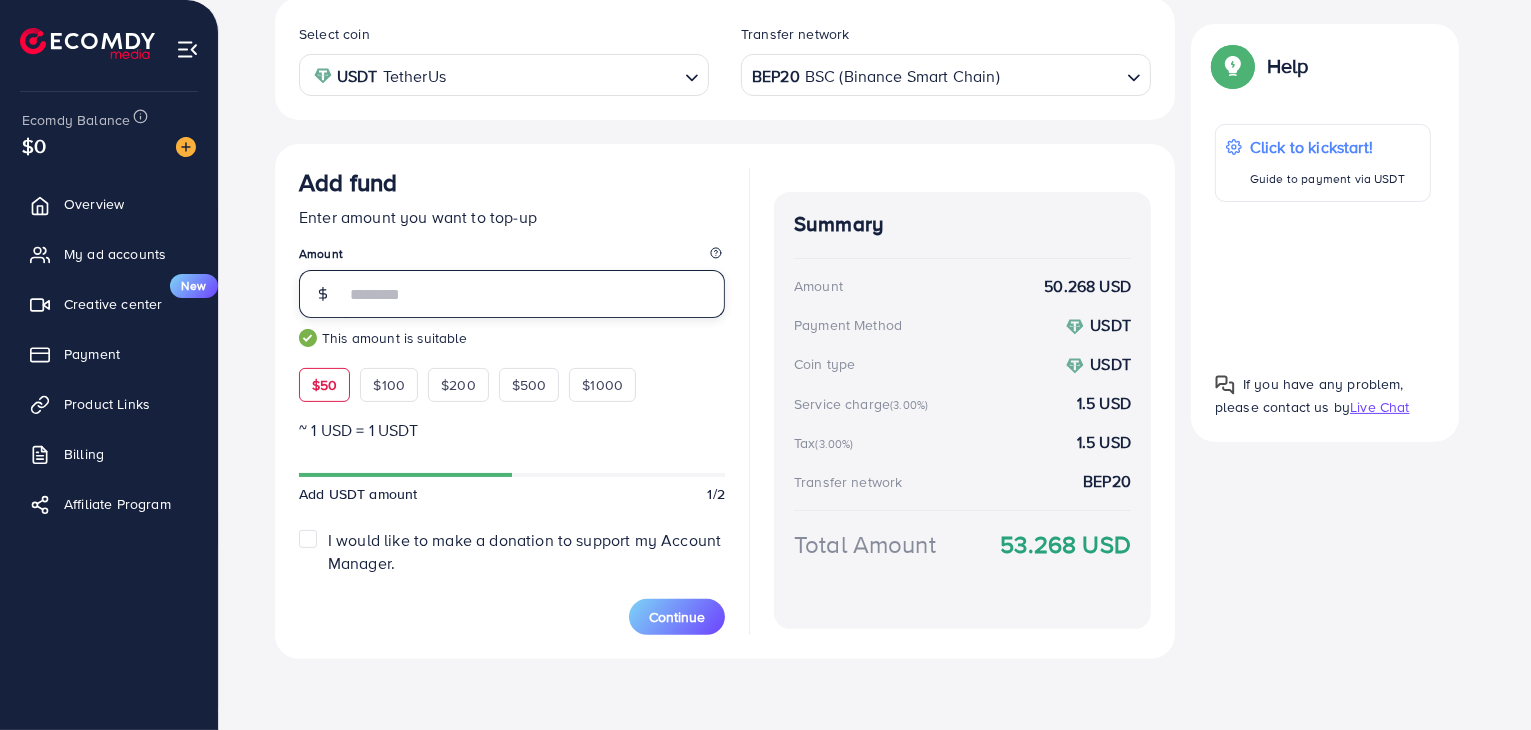 click on "**" at bounding box center (535, 294) 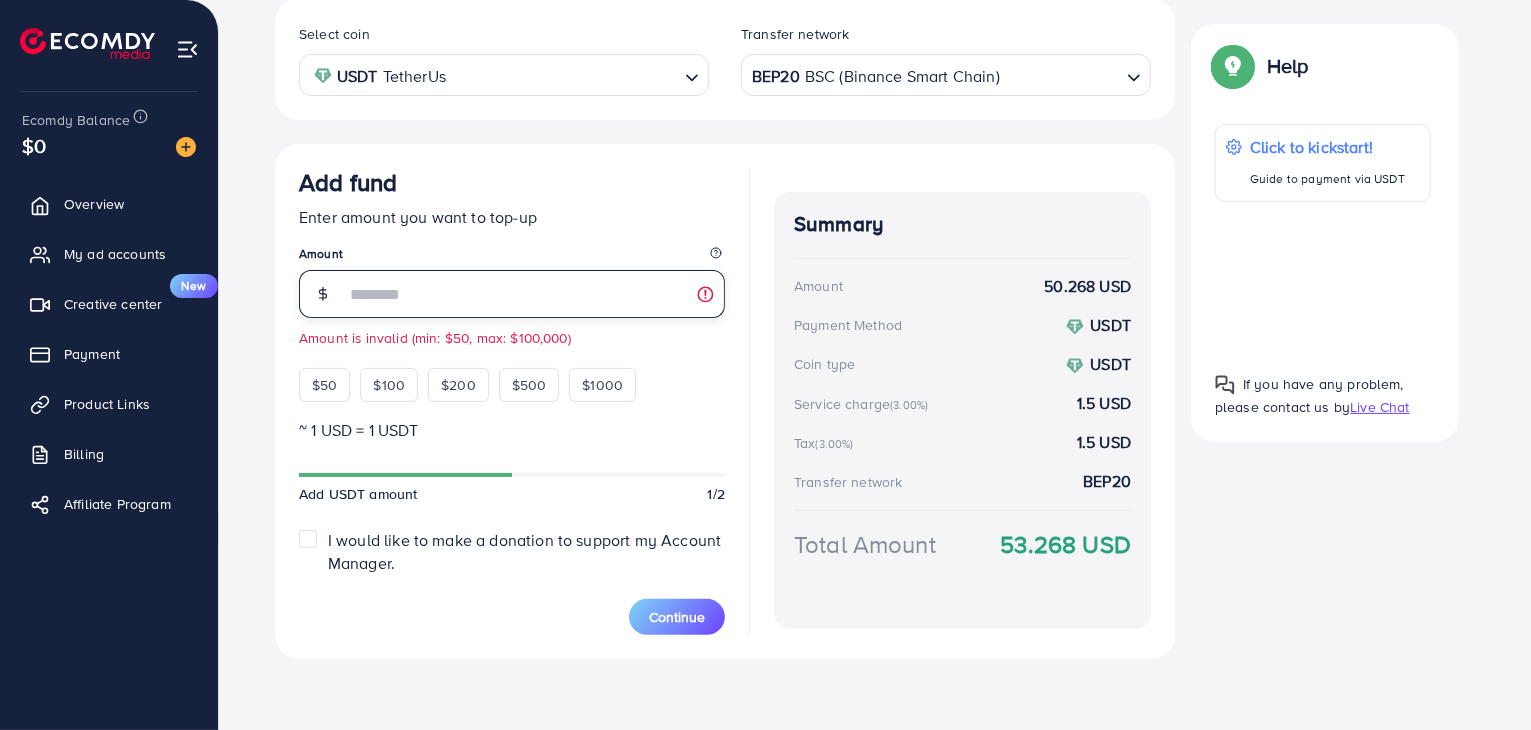 type on "*" 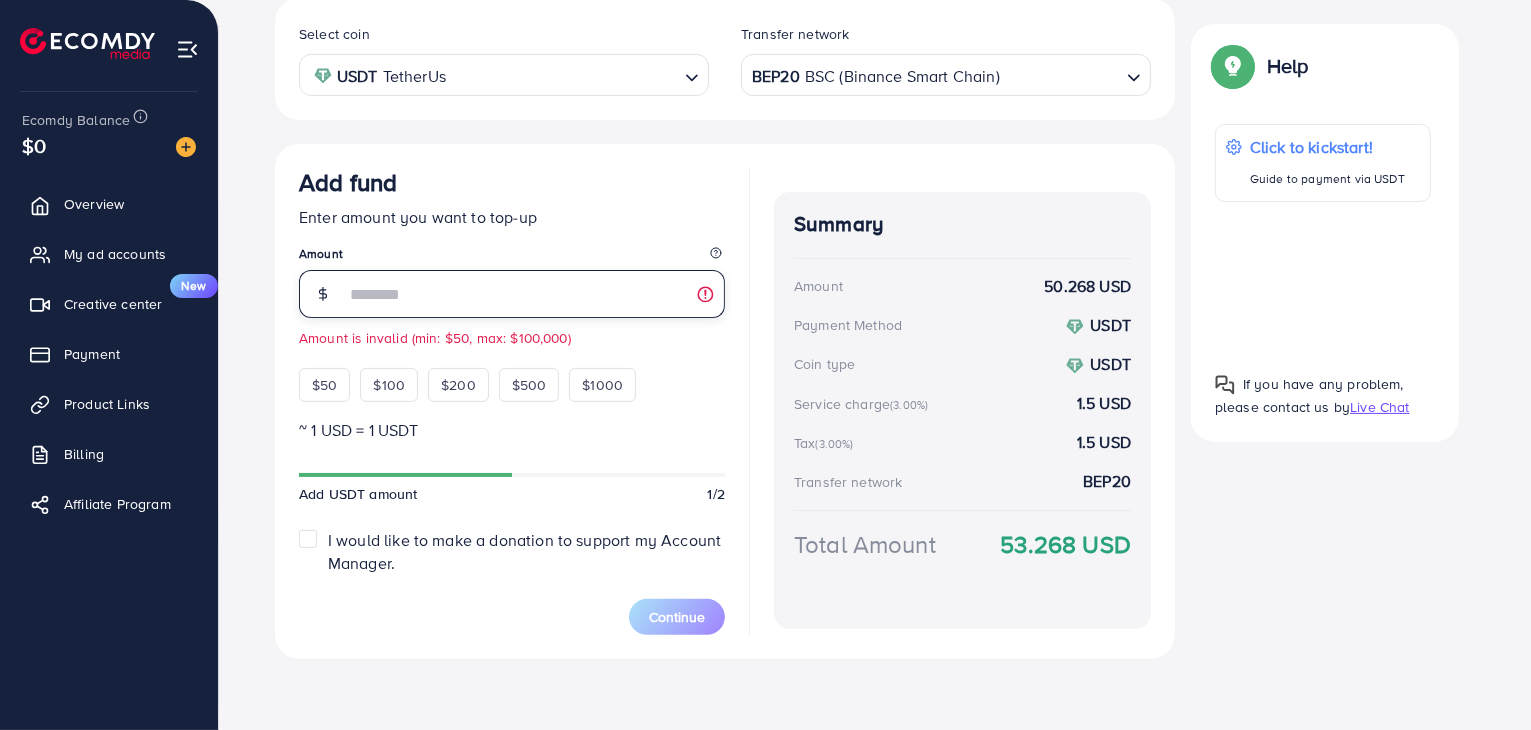 type on "*" 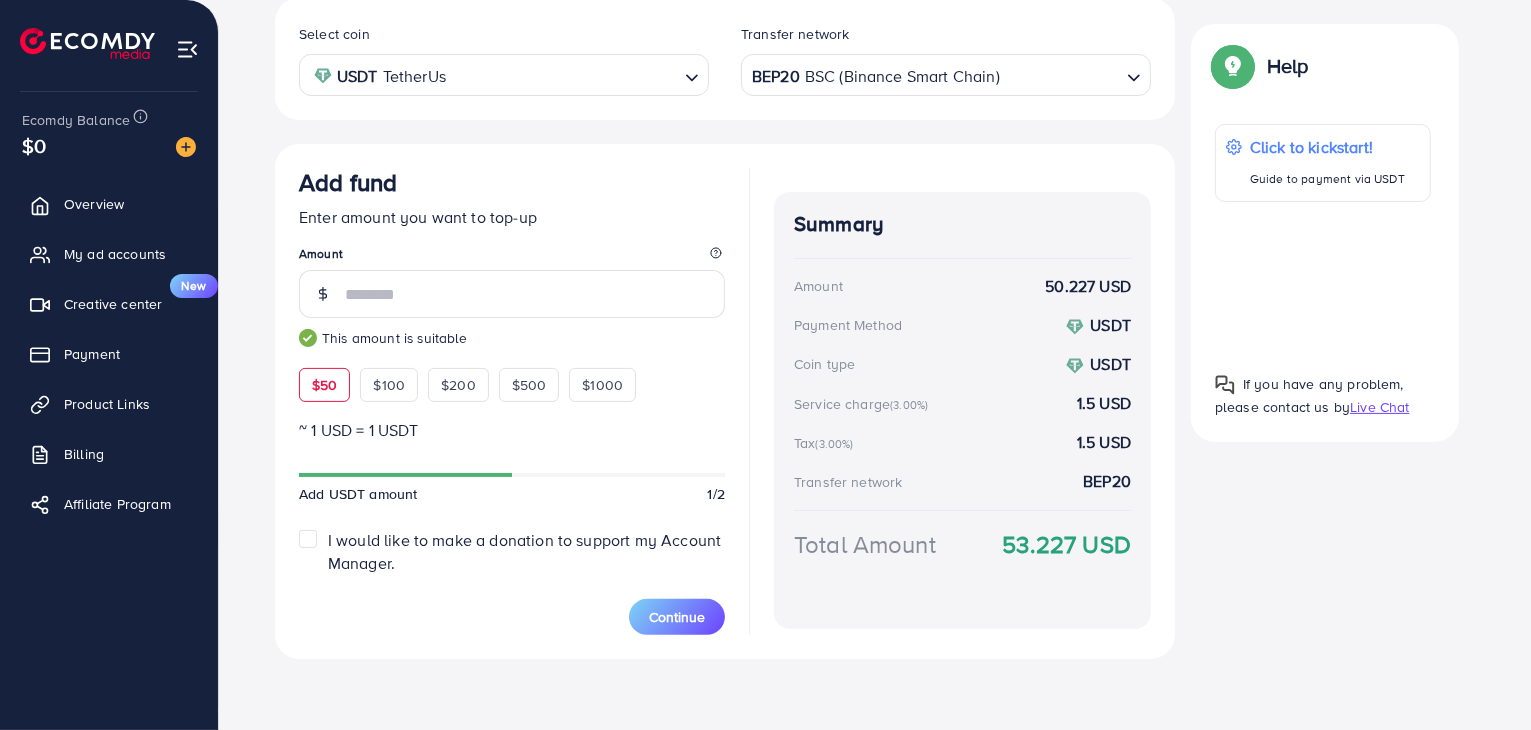 click at bounding box center [405, 475] 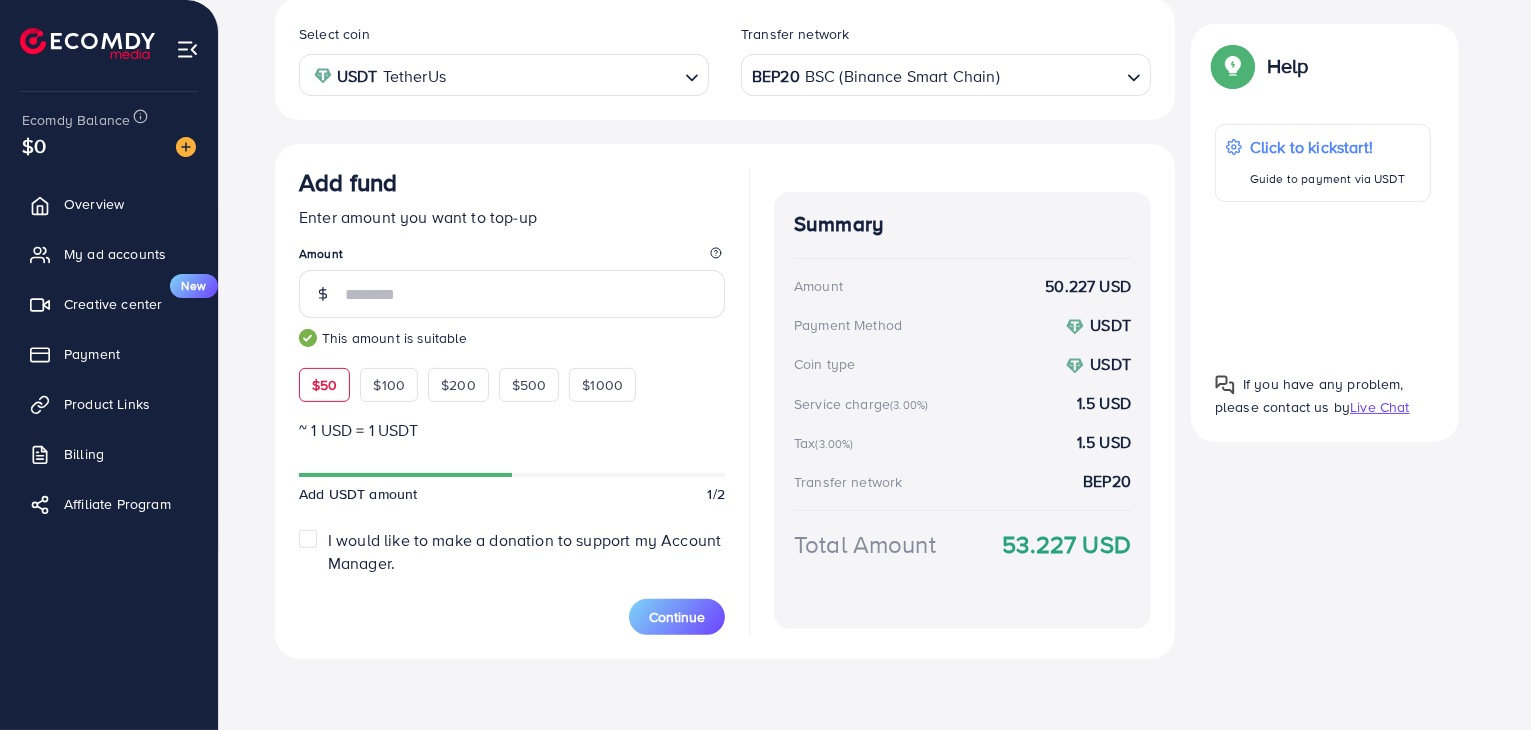 click on "Credit Card   (Fee: 4.00%)   PayPal   (Fee: 4.50%)   Payoneer   (Fee: 1.00%)   USDT   (Fee: 0.00%)   Airwallex   (Fee: 0.00%)   Top-up Success!   Thanks you for your purchase. Please check your balance again.   Summary   Amount   0 USD   Payment Method   Visa   Credit card fee  0 USD  Tax  0 USD  Total Amount = Amount  + Tax + Credit card fee    0 USD   Recharge   Show me Ad Account  *You can download the invoice   here  Credit Card  My Credit Cards   Card ID   Status   **** 3926   Pending   Active  Add credit card  Guaranteed  SAFE  Checkout   Email   Card Number   Expired   CVC   Name on card   Add card   If you have any problem, please contact us by   Live Chat   Help   Help   Click to kickstart!   Guide to payment via USDT   If you have any problem, please contact us by   Live Chat   Top-up fail!  Your transaction cannot be completed with error:   Summary   Amount   Mr [LAST_NAME]   Client   0 USD   Payment Method   Paypal   Tax  0 USD  Total Amount = Amount   + Tax   0 USD   Recharge  $50" at bounding box center [875, 256] 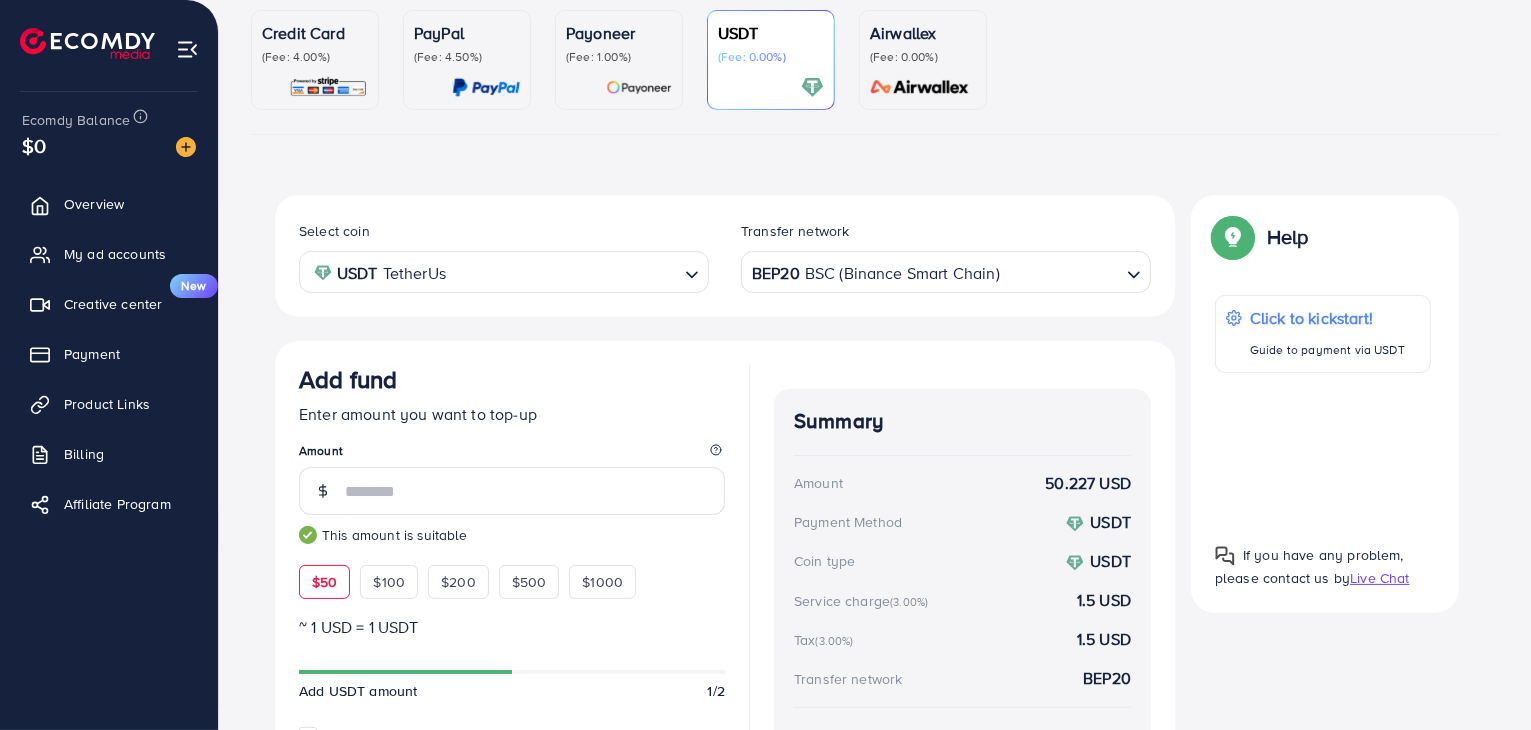 scroll, scrollTop: 382, scrollLeft: 0, axis: vertical 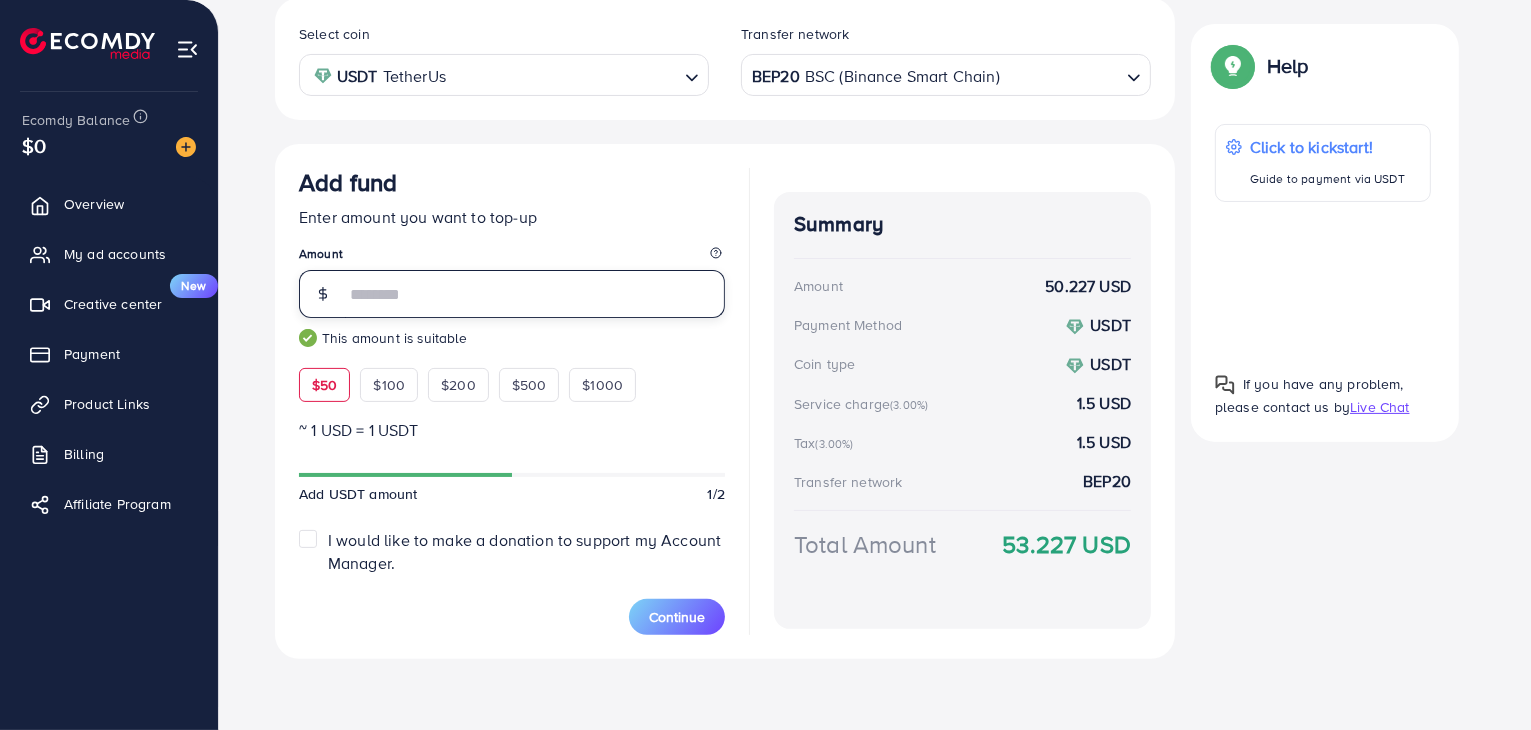click on "**" at bounding box center (535, 294) 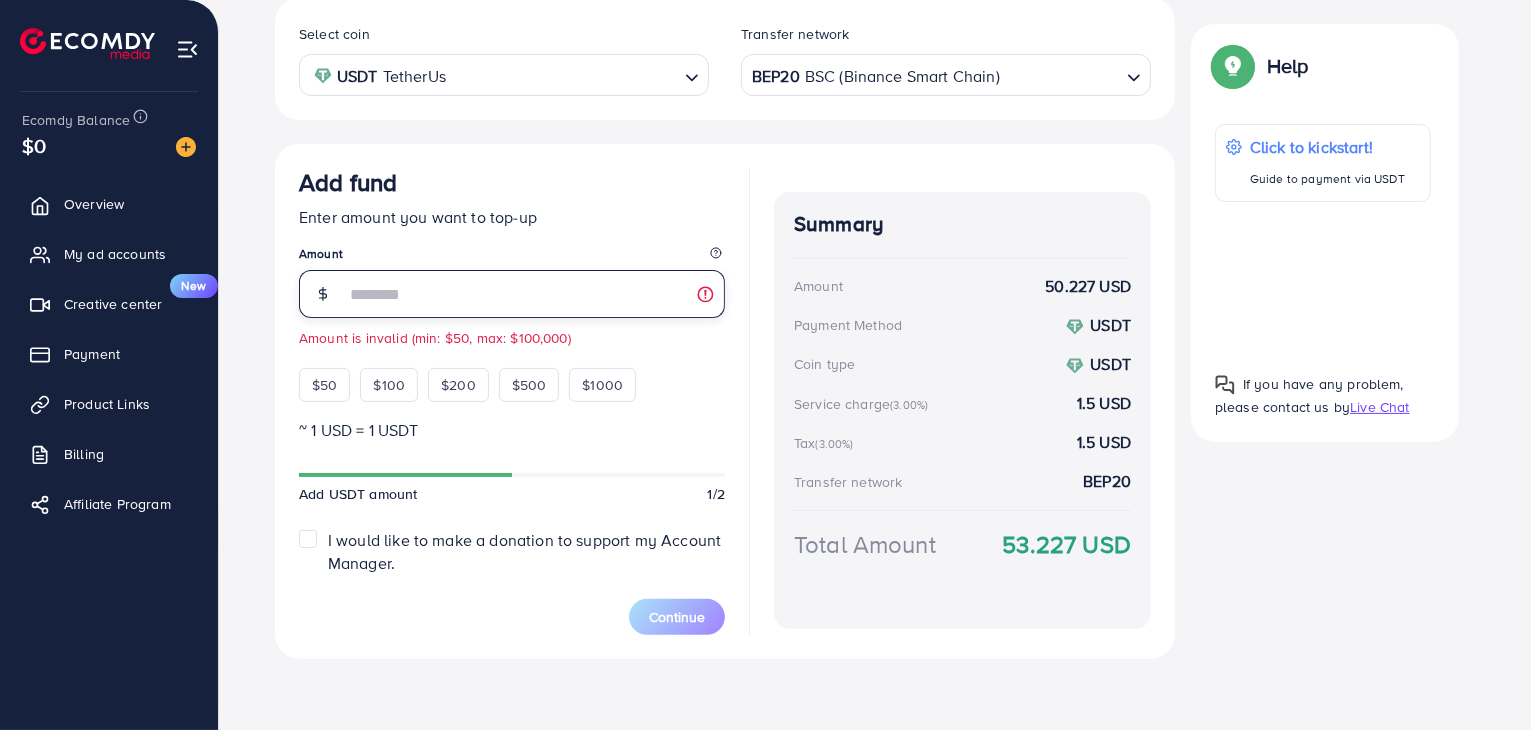 type on "*" 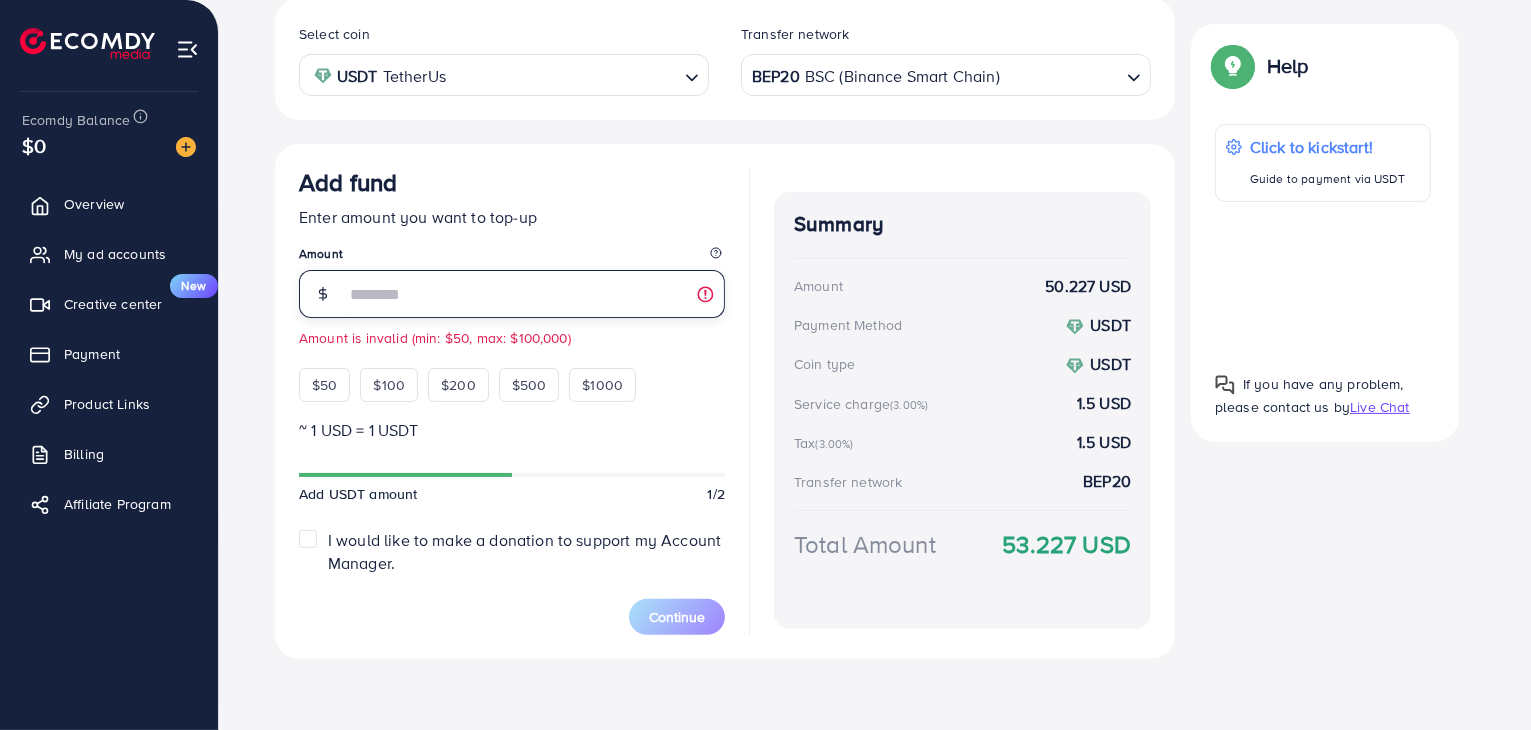 type on "**" 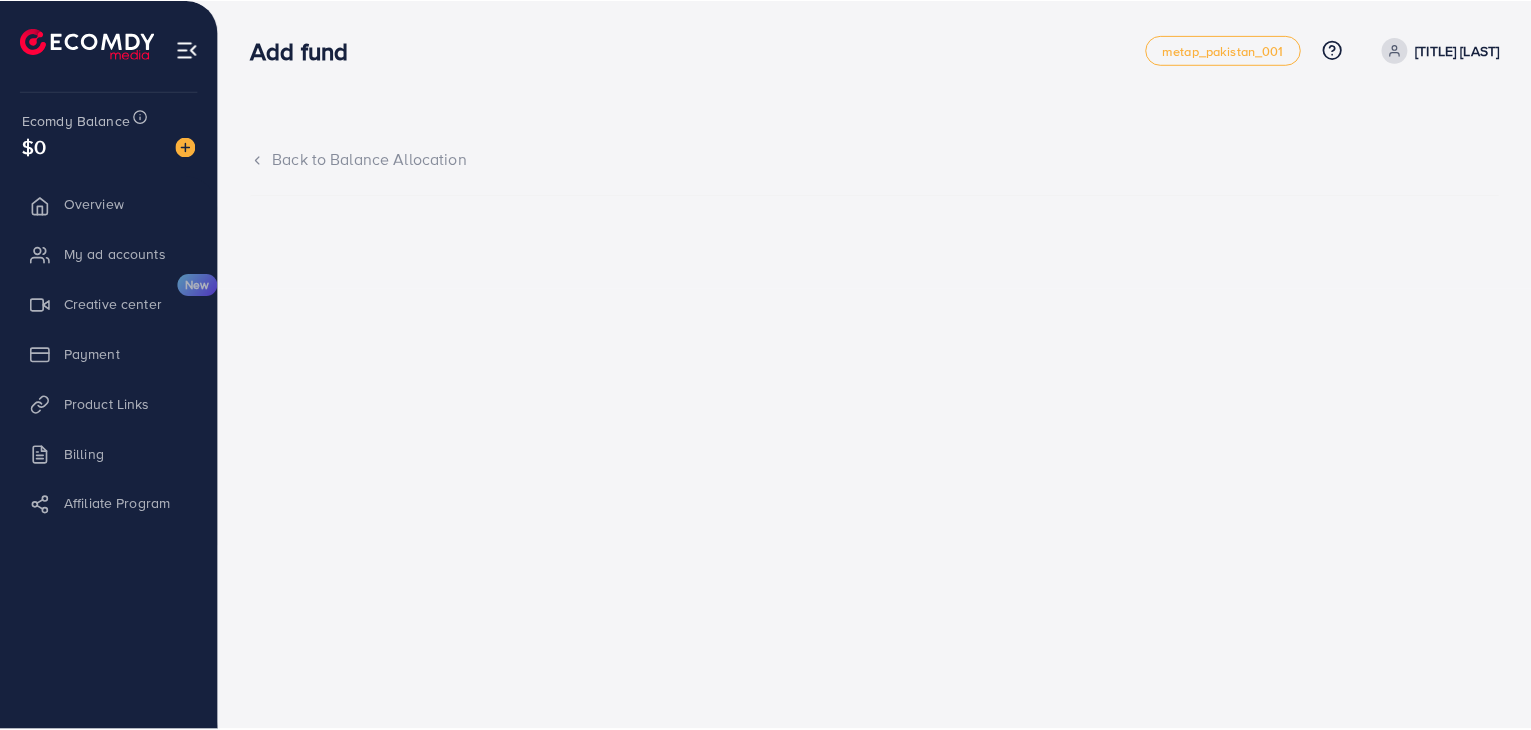 scroll, scrollTop: 0, scrollLeft: 0, axis: both 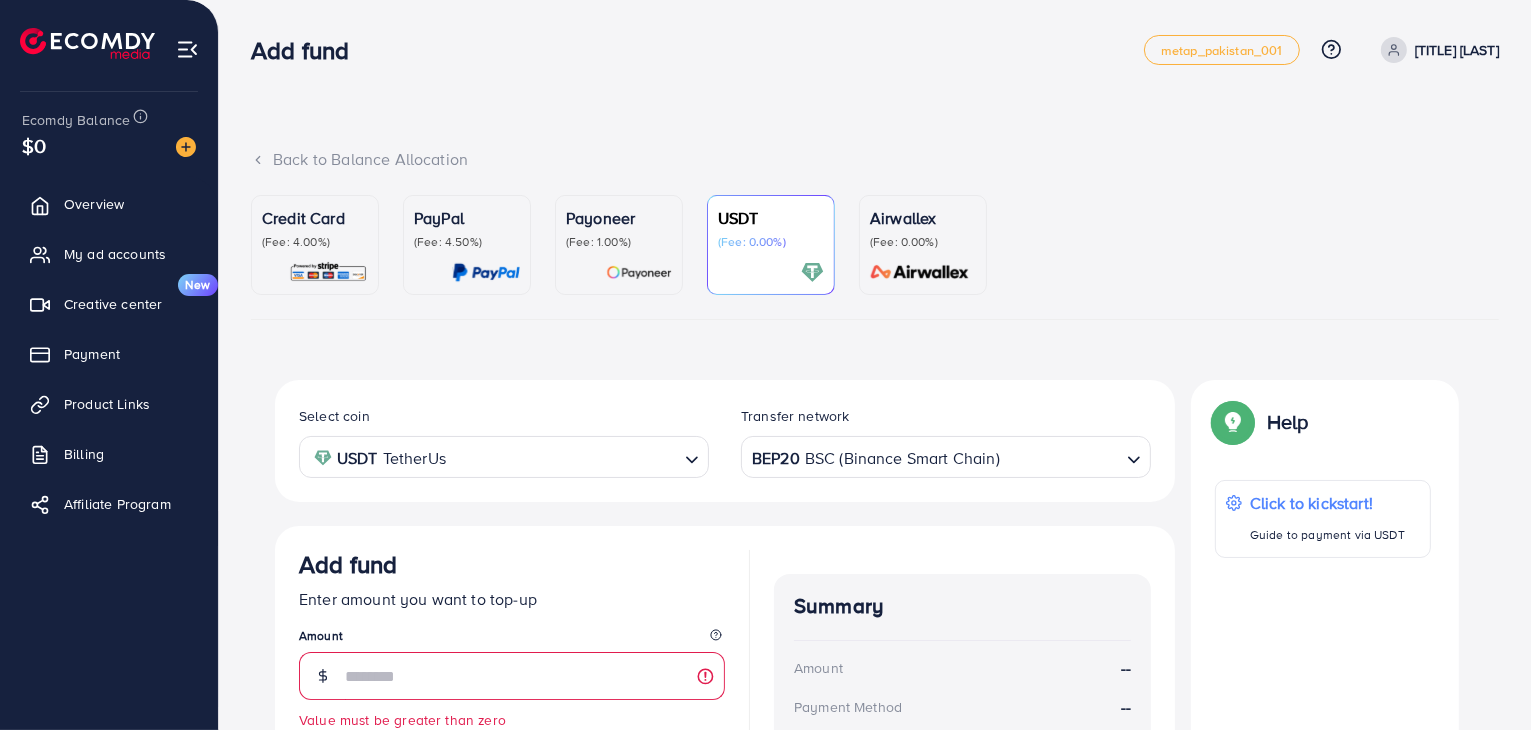 type on "**" 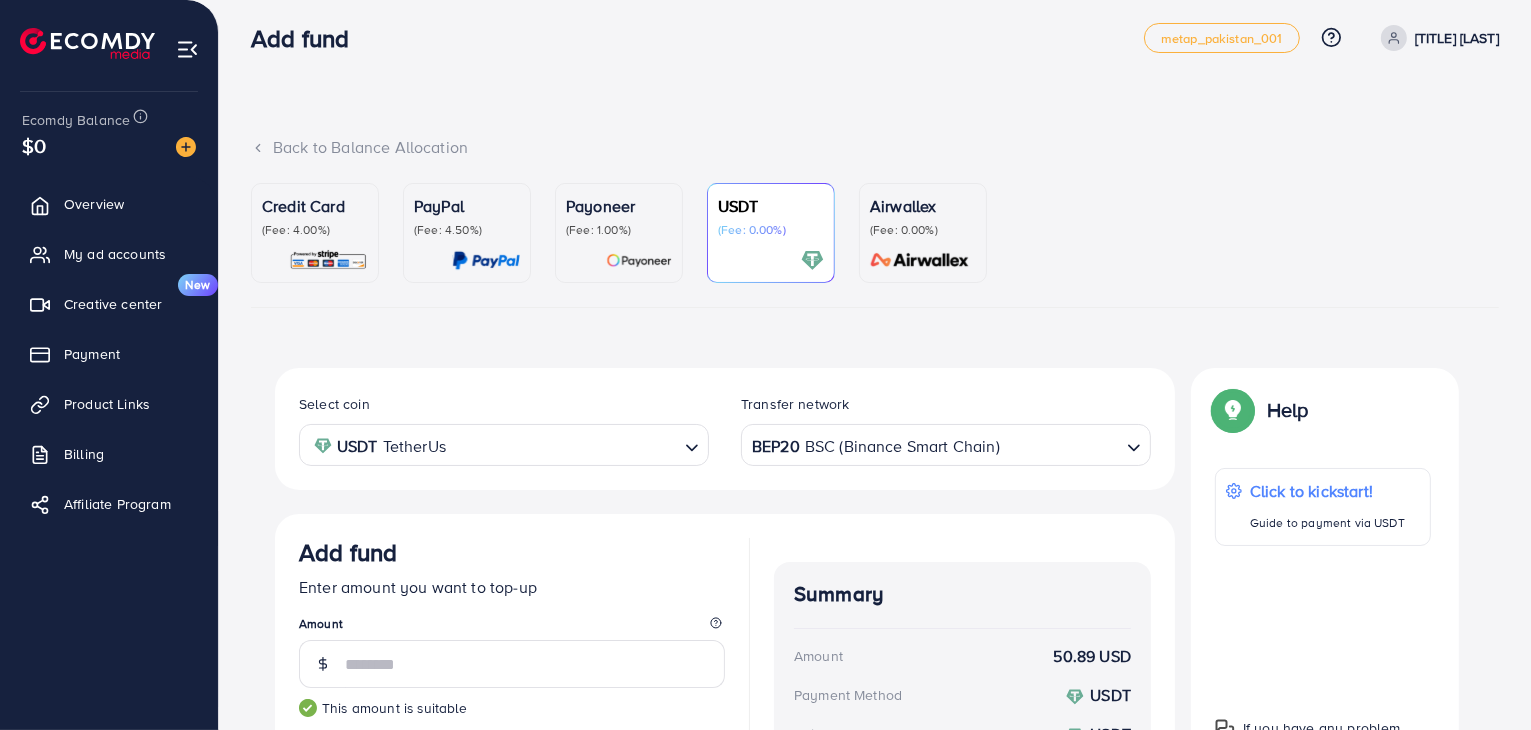 scroll, scrollTop: 0, scrollLeft: 0, axis: both 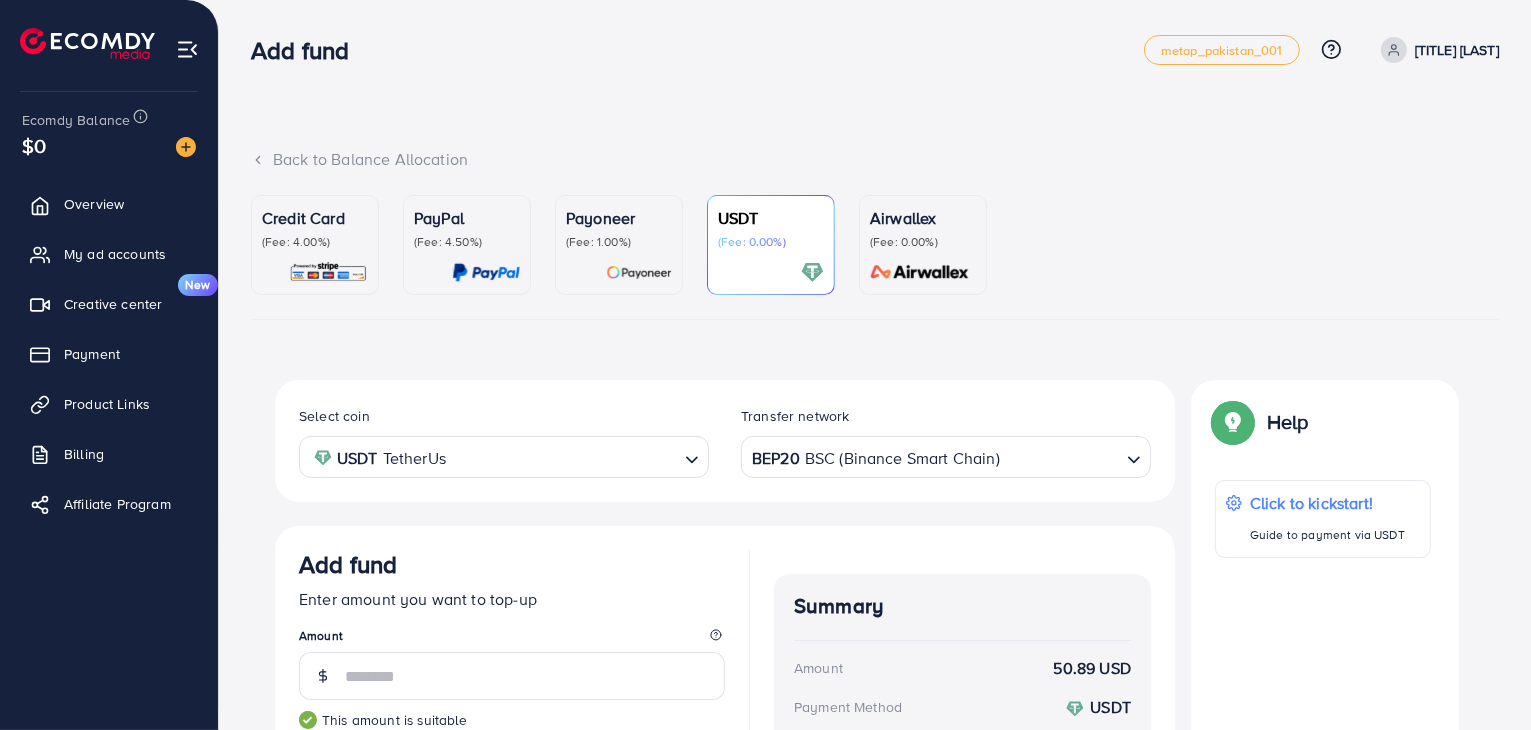type on "**" 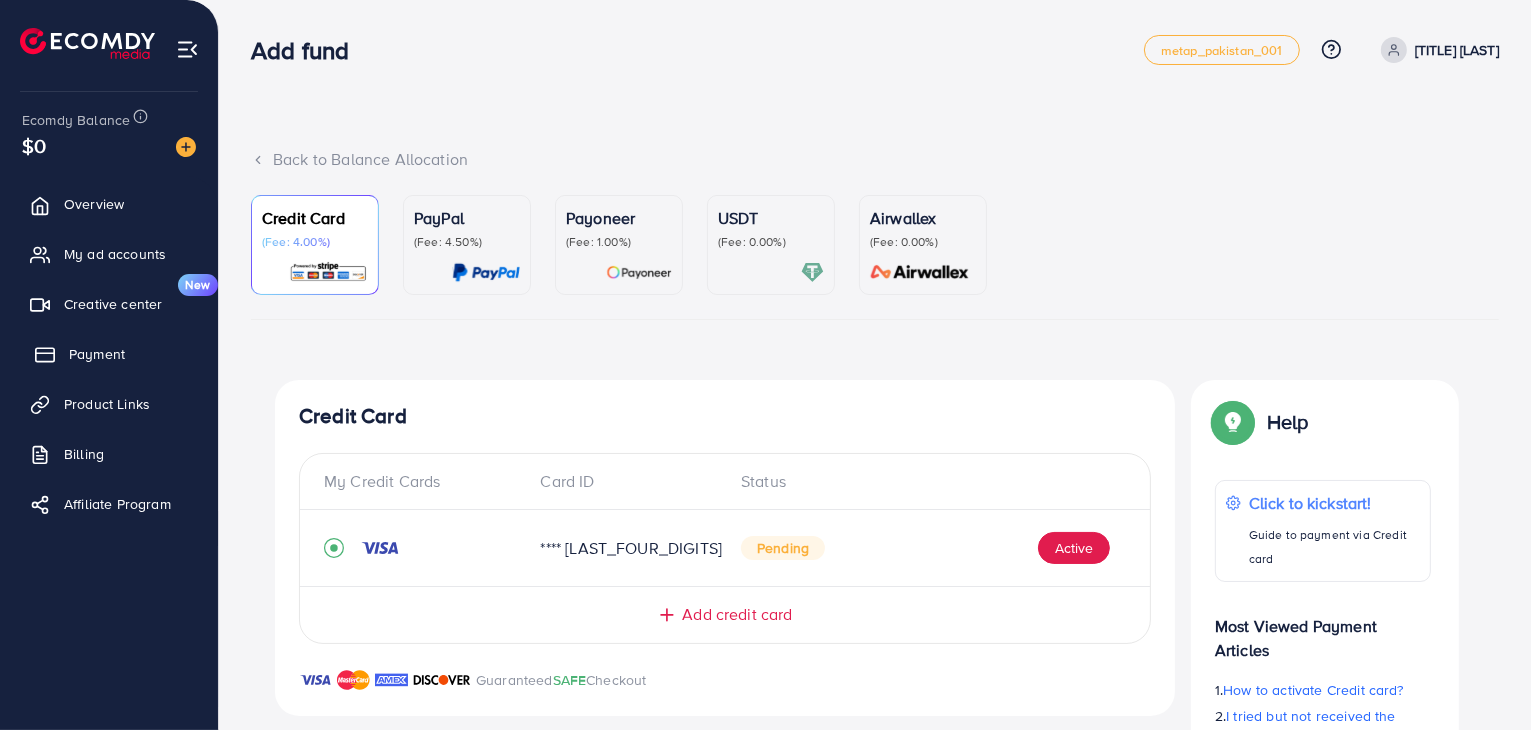 click on "Payment" at bounding box center [109, 354] 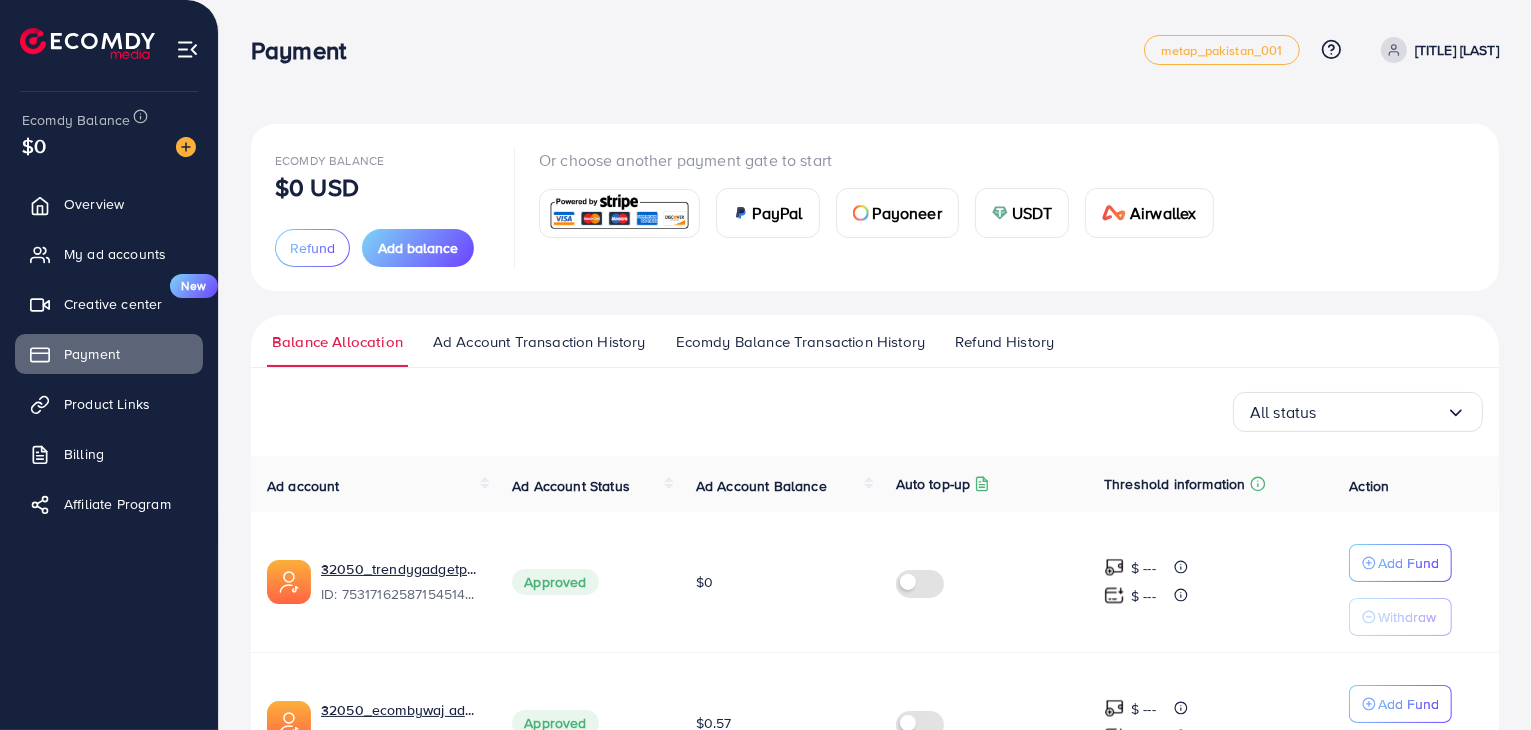 click on "USDT" at bounding box center [1032, 213] 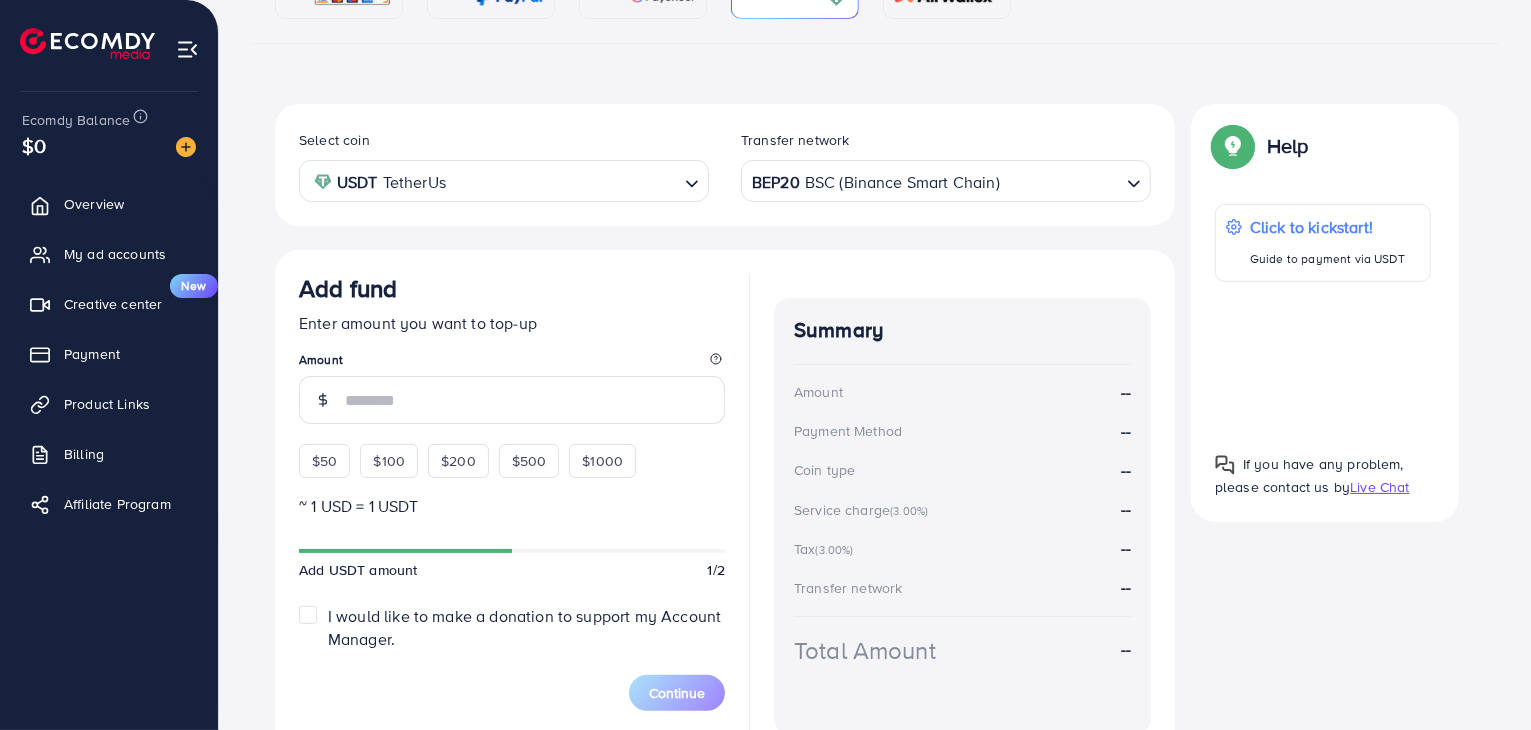 scroll, scrollTop: 392, scrollLeft: 0, axis: vertical 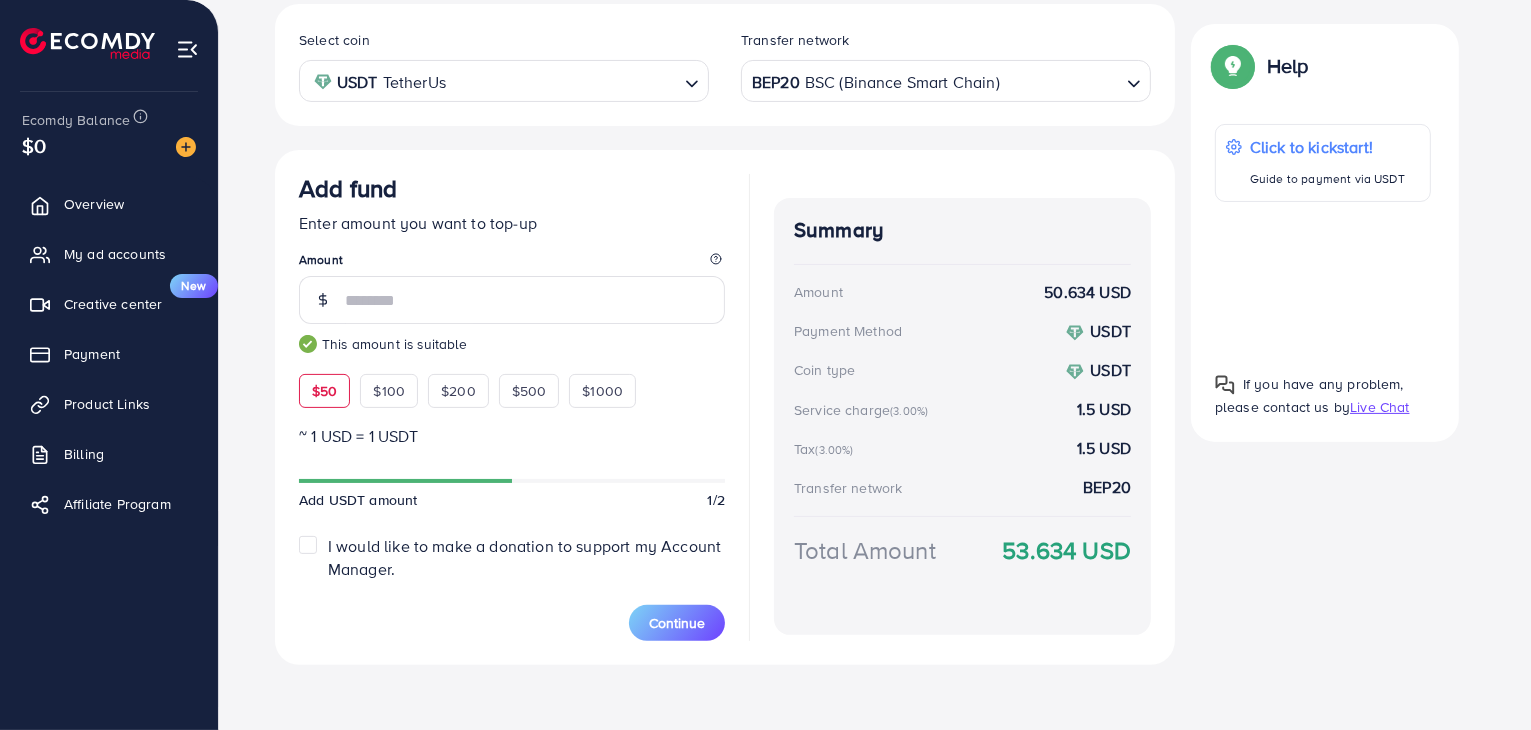 type on "*" 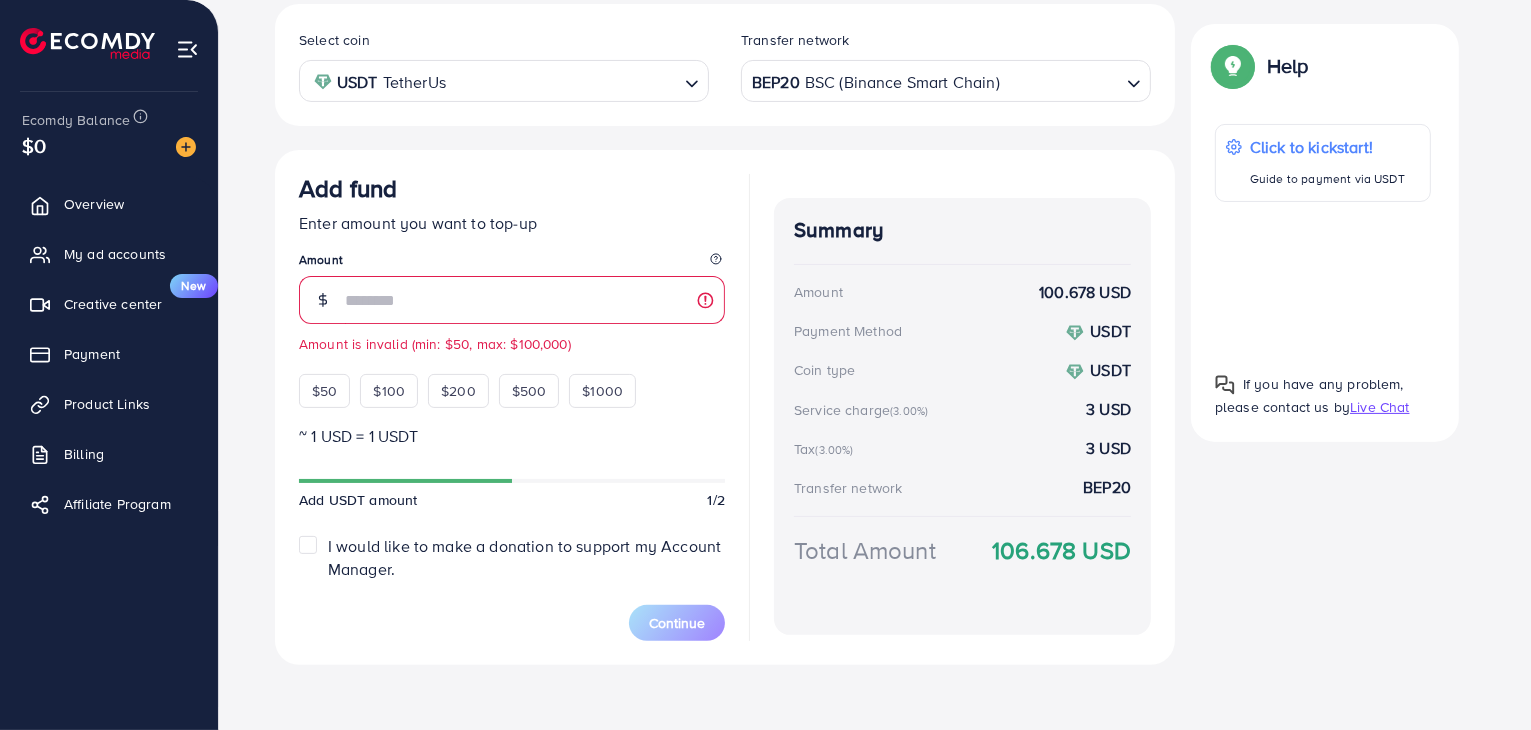 type on "*" 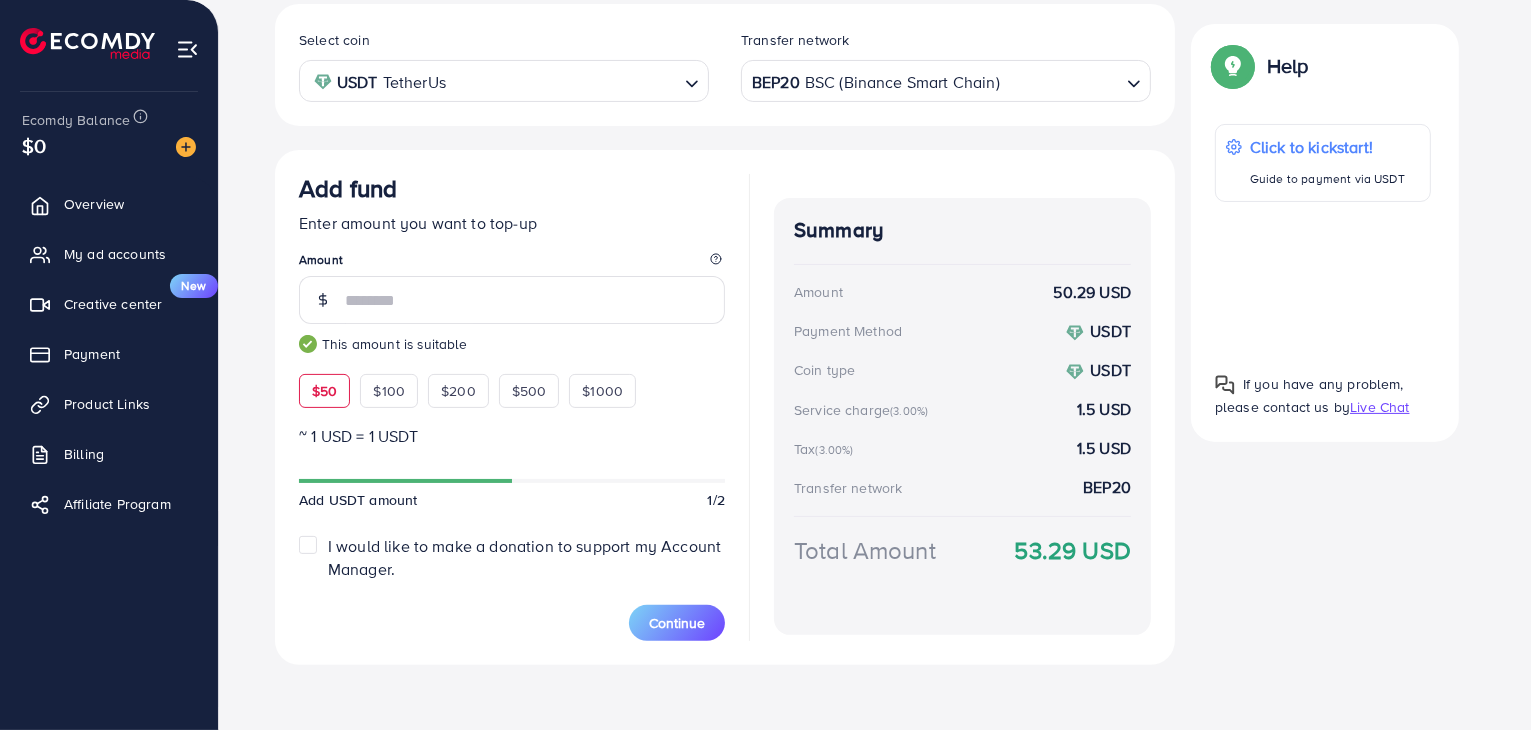 type on "**" 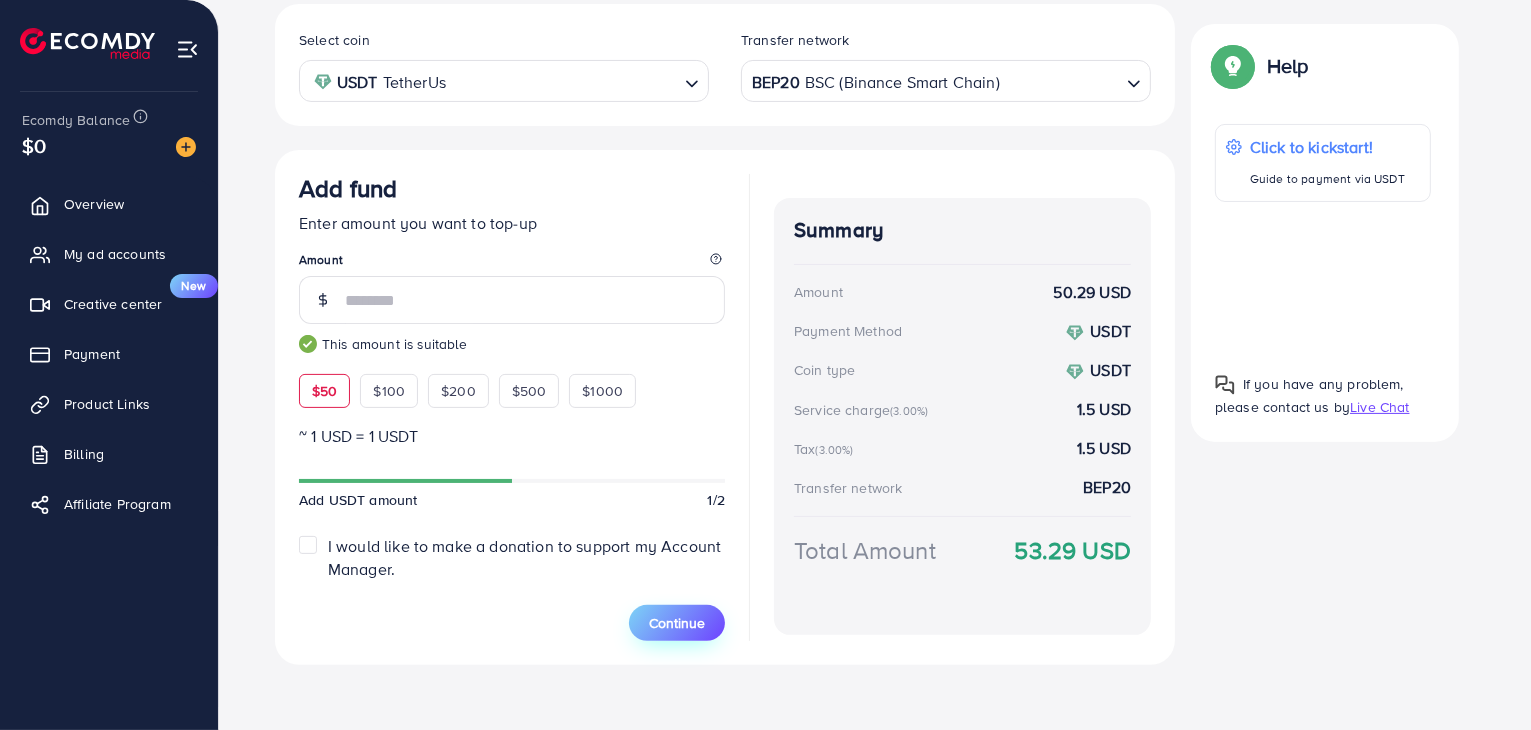 click on "Continue" at bounding box center [677, 623] 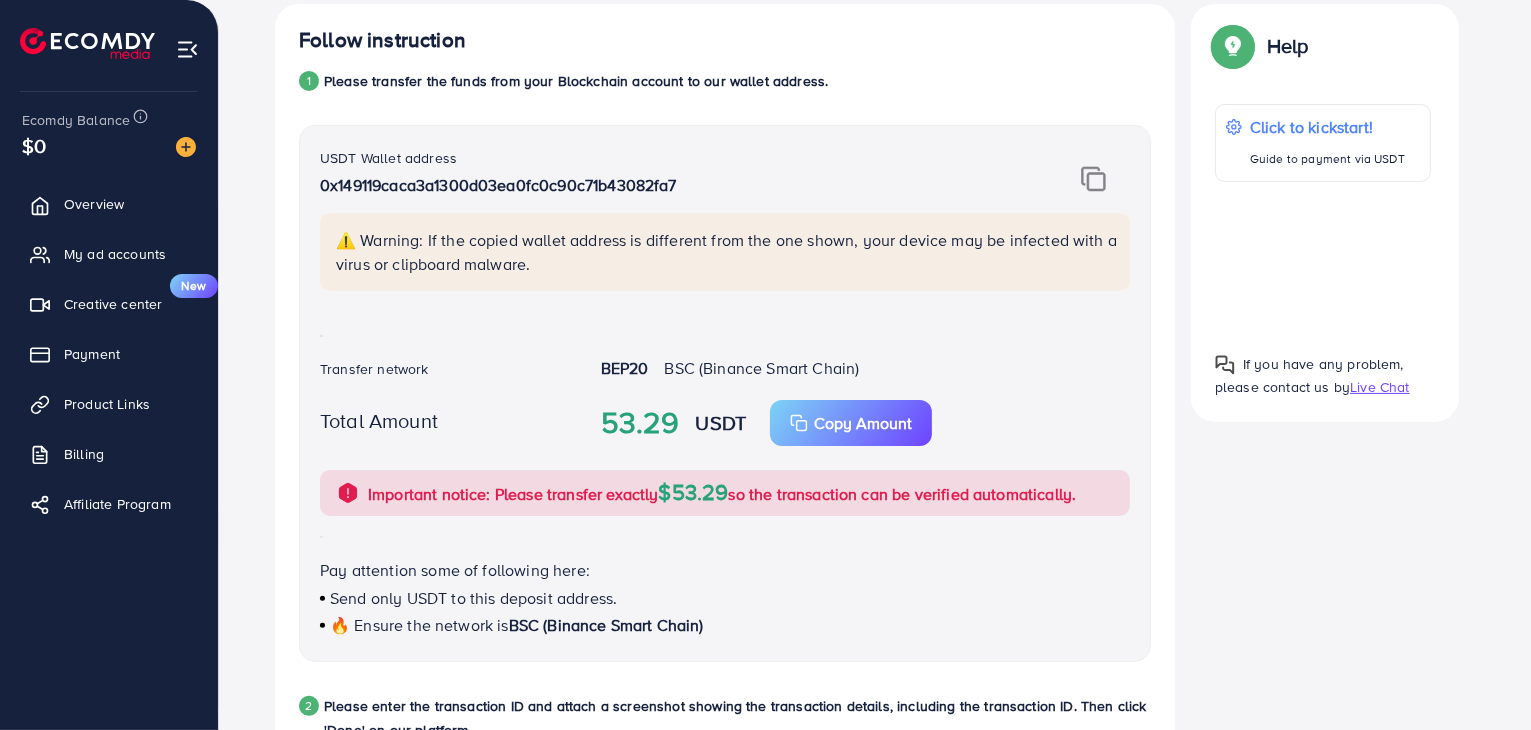click at bounding box center (1093, 179) 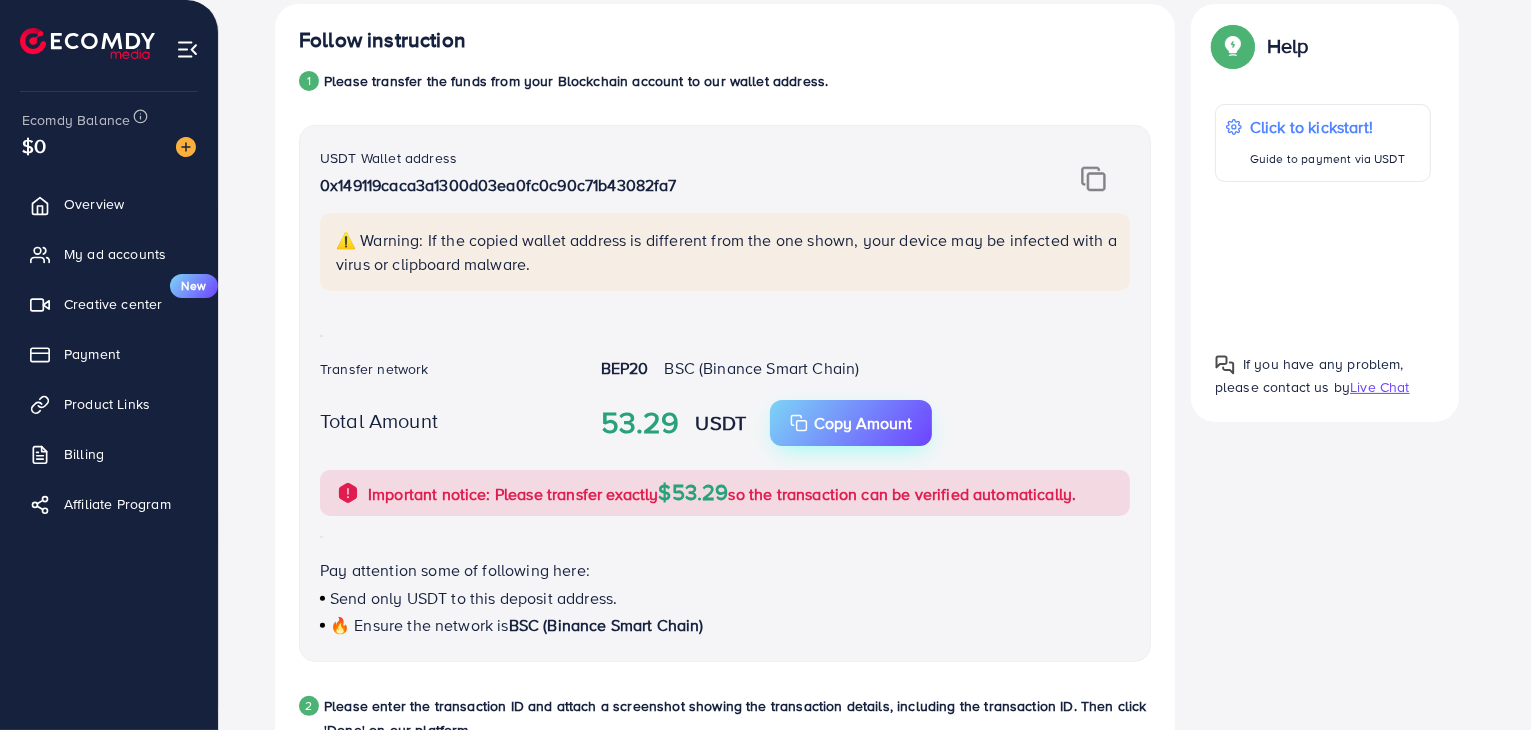 click on "Copy Amount" at bounding box center (863, 423) 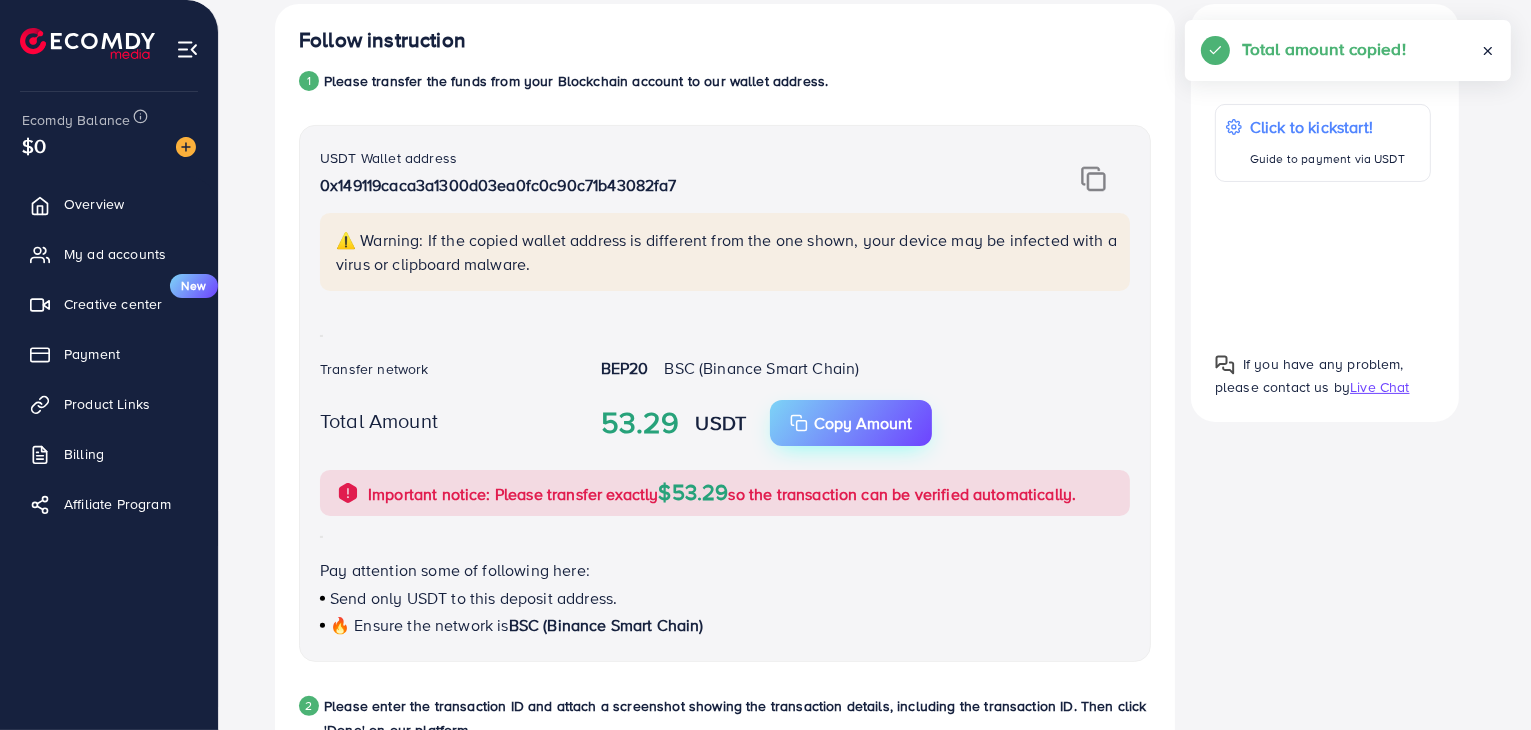 type 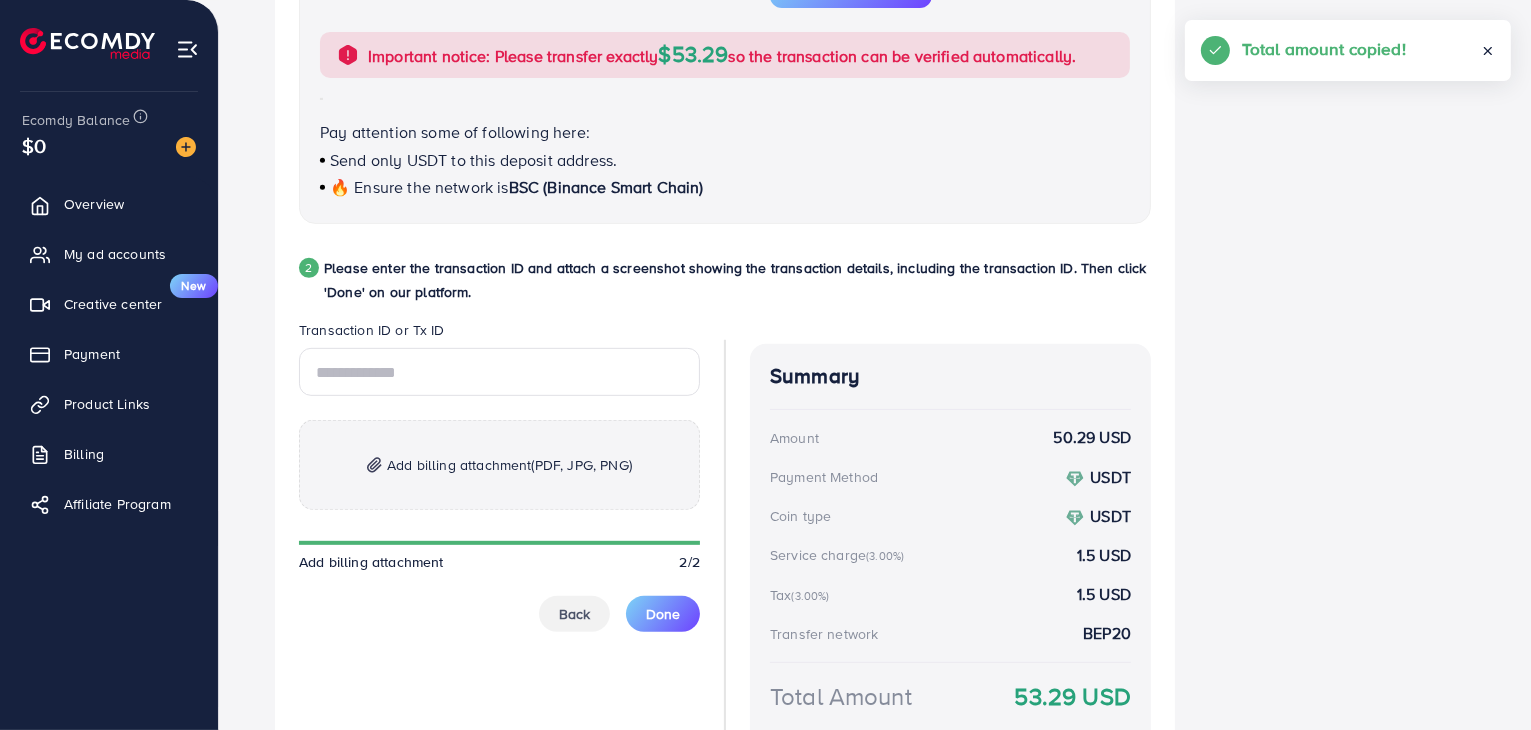 scroll, scrollTop: 832, scrollLeft: 0, axis: vertical 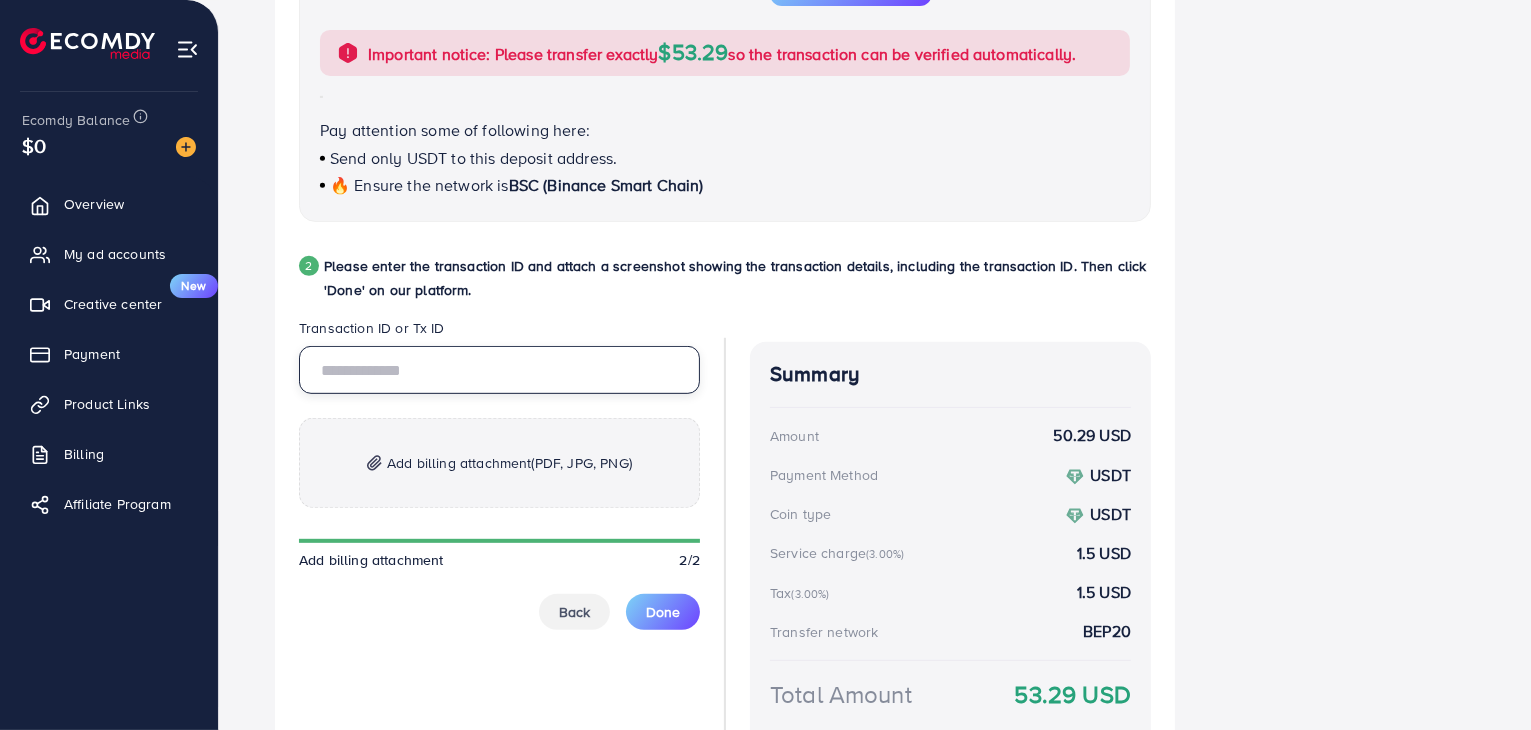 click at bounding box center [499, 370] 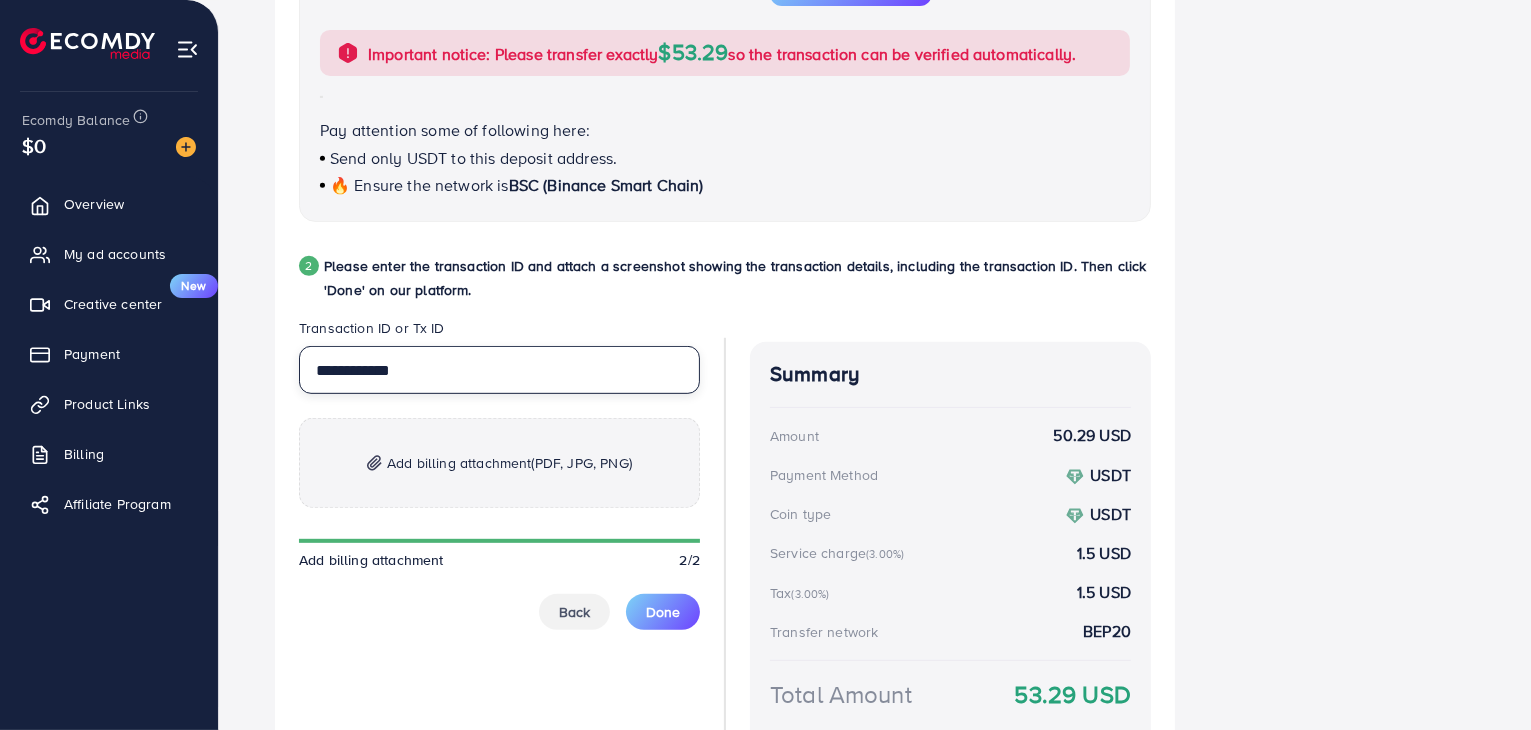 type on "**********" 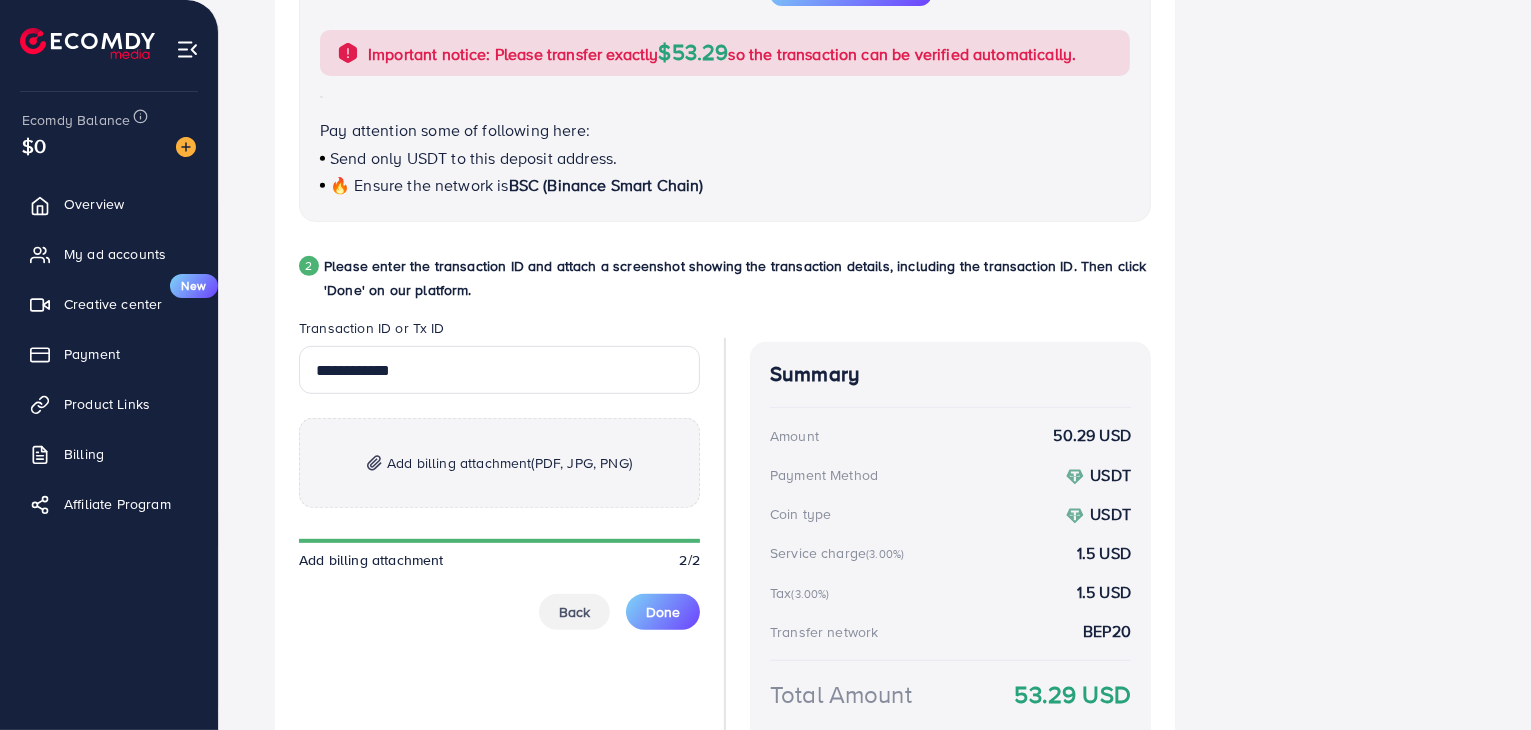 click on "Add billing attachment  (PDF, JPG, PNG)" at bounding box center [499, 463] 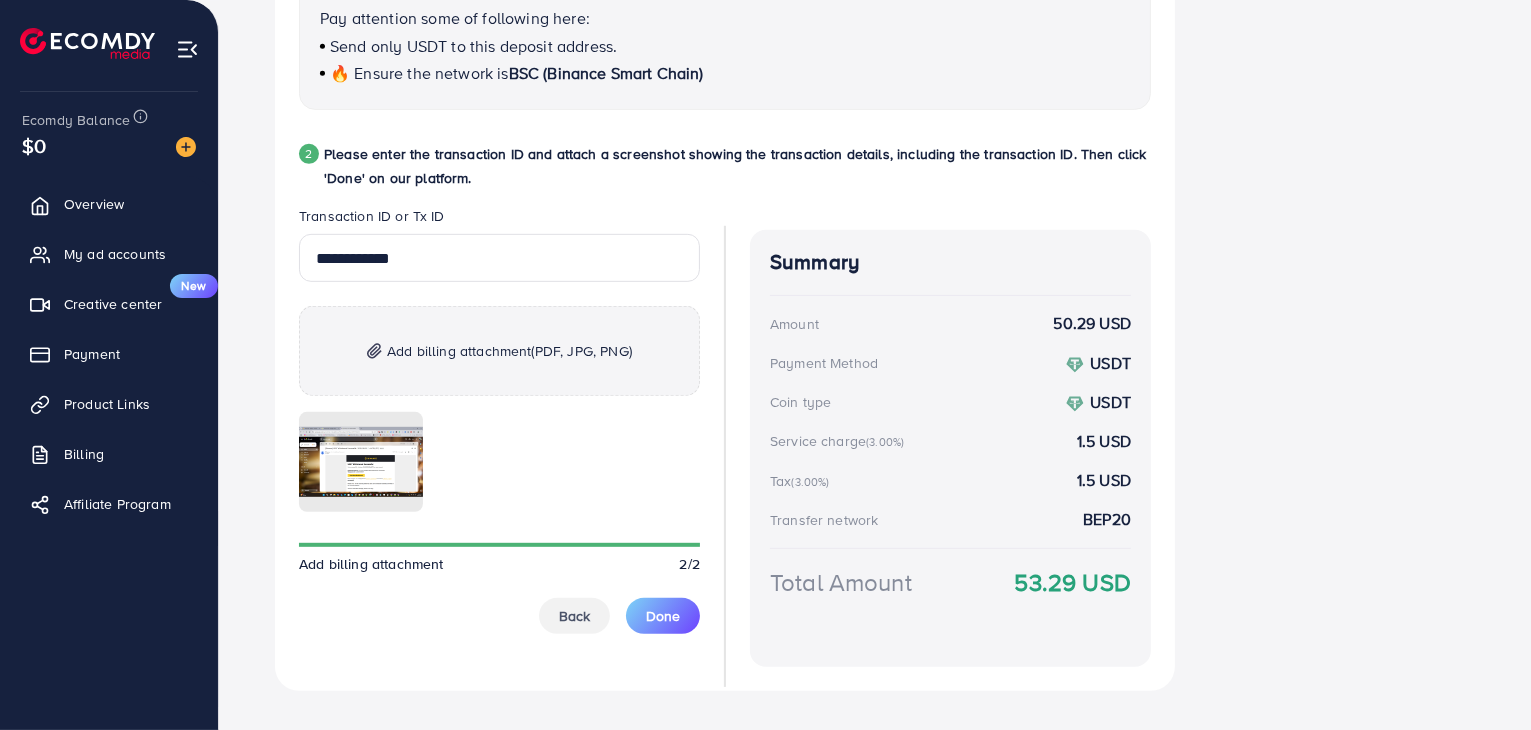 scroll, scrollTop: 952, scrollLeft: 0, axis: vertical 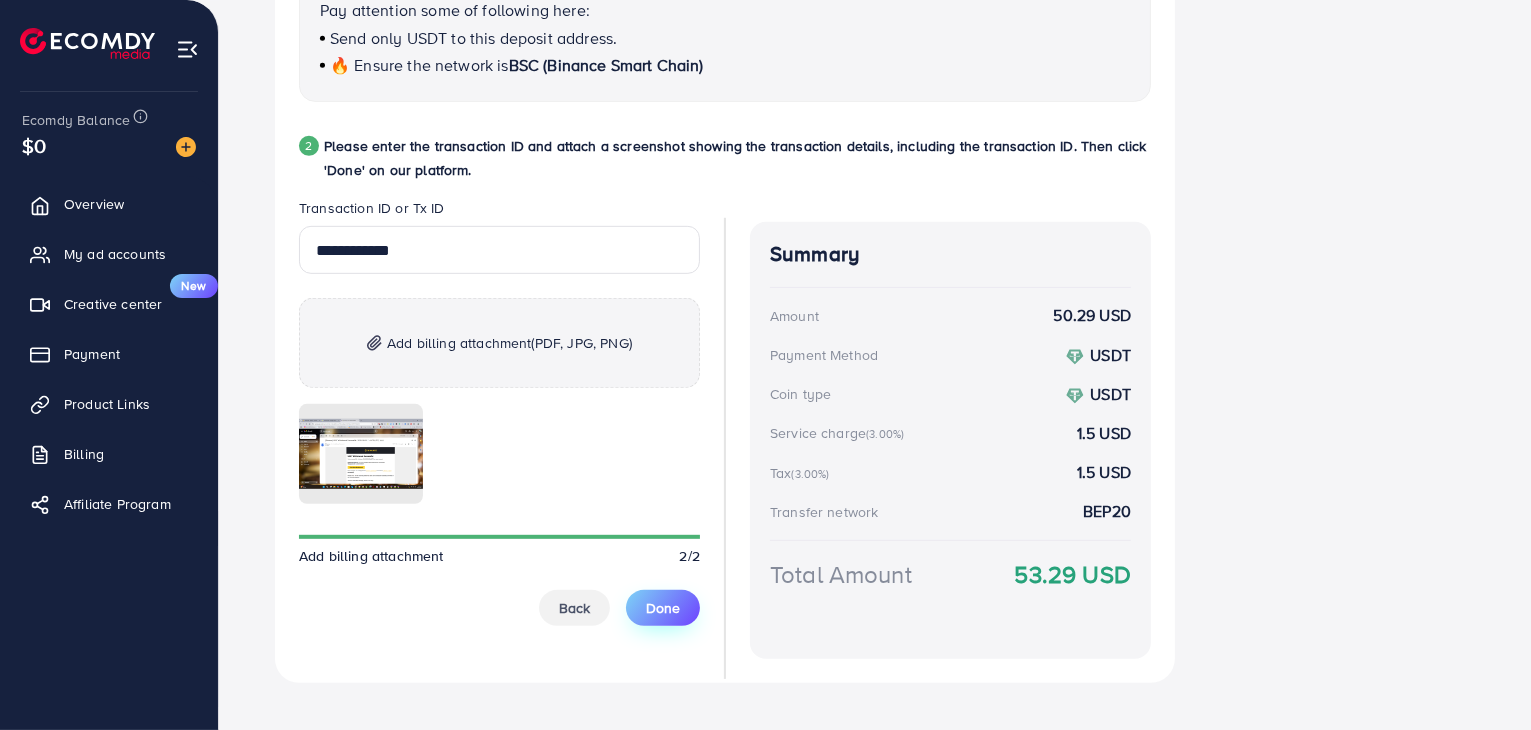 click on "Done" at bounding box center (663, 608) 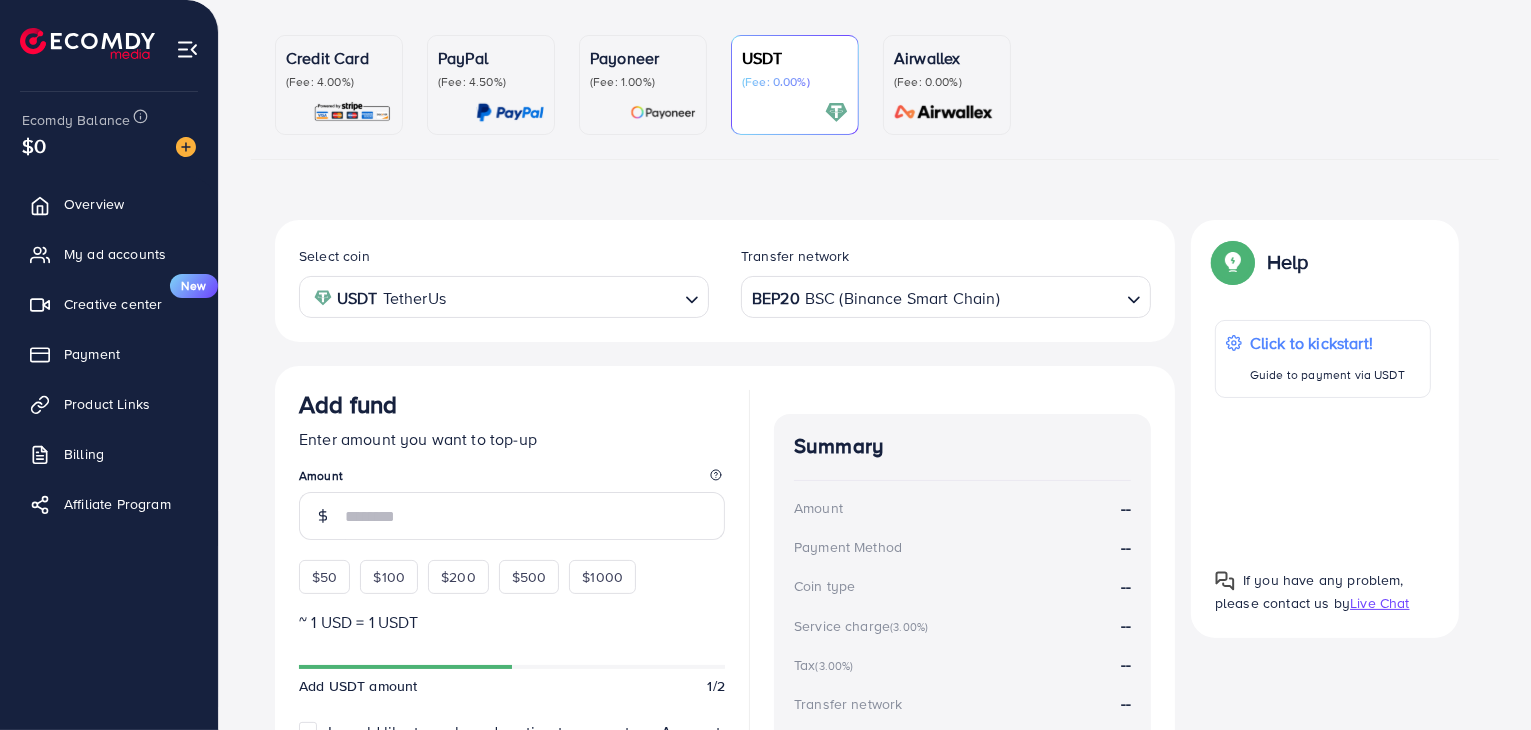 scroll, scrollTop: 0, scrollLeft: 0, axis: both 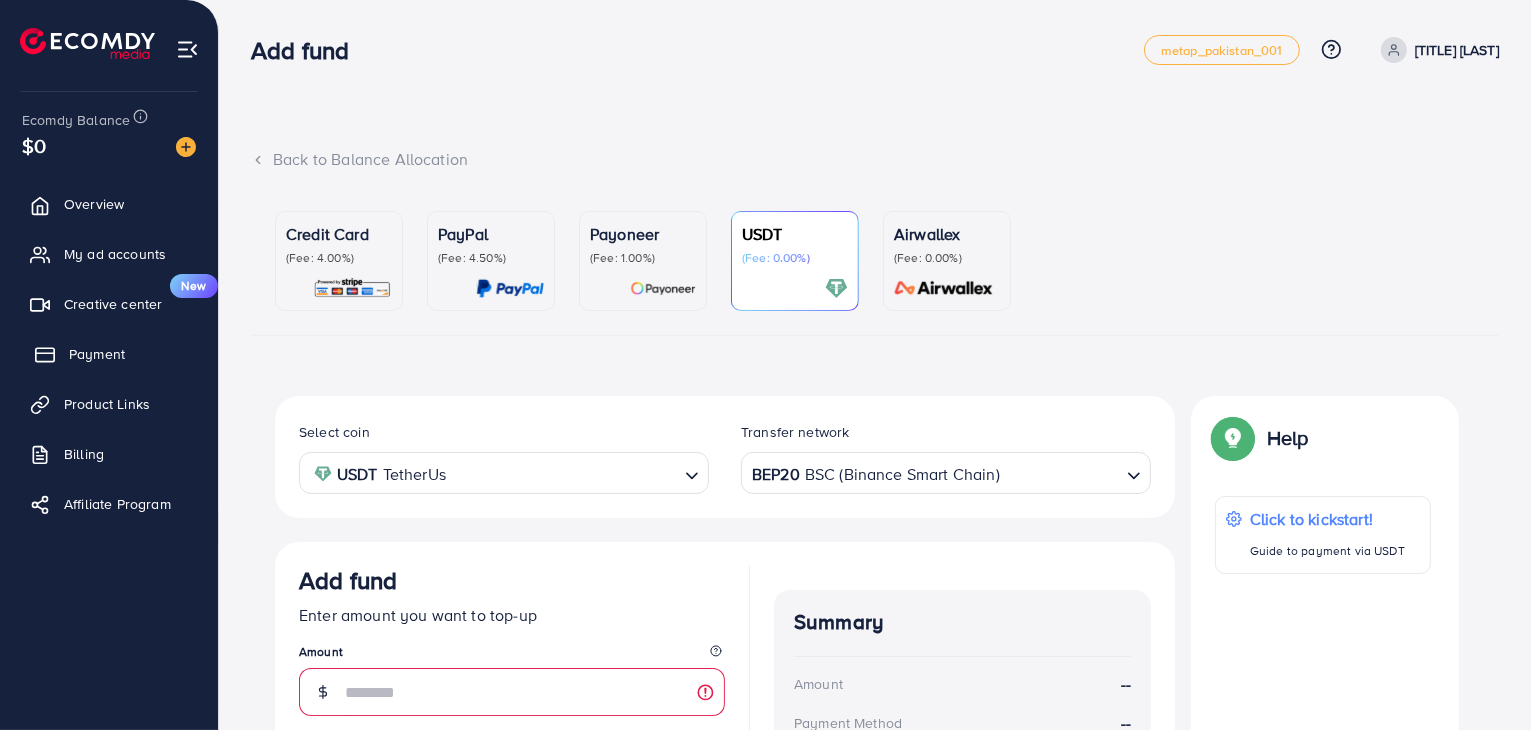 click on "Payment" at bounding box center (109, 354) 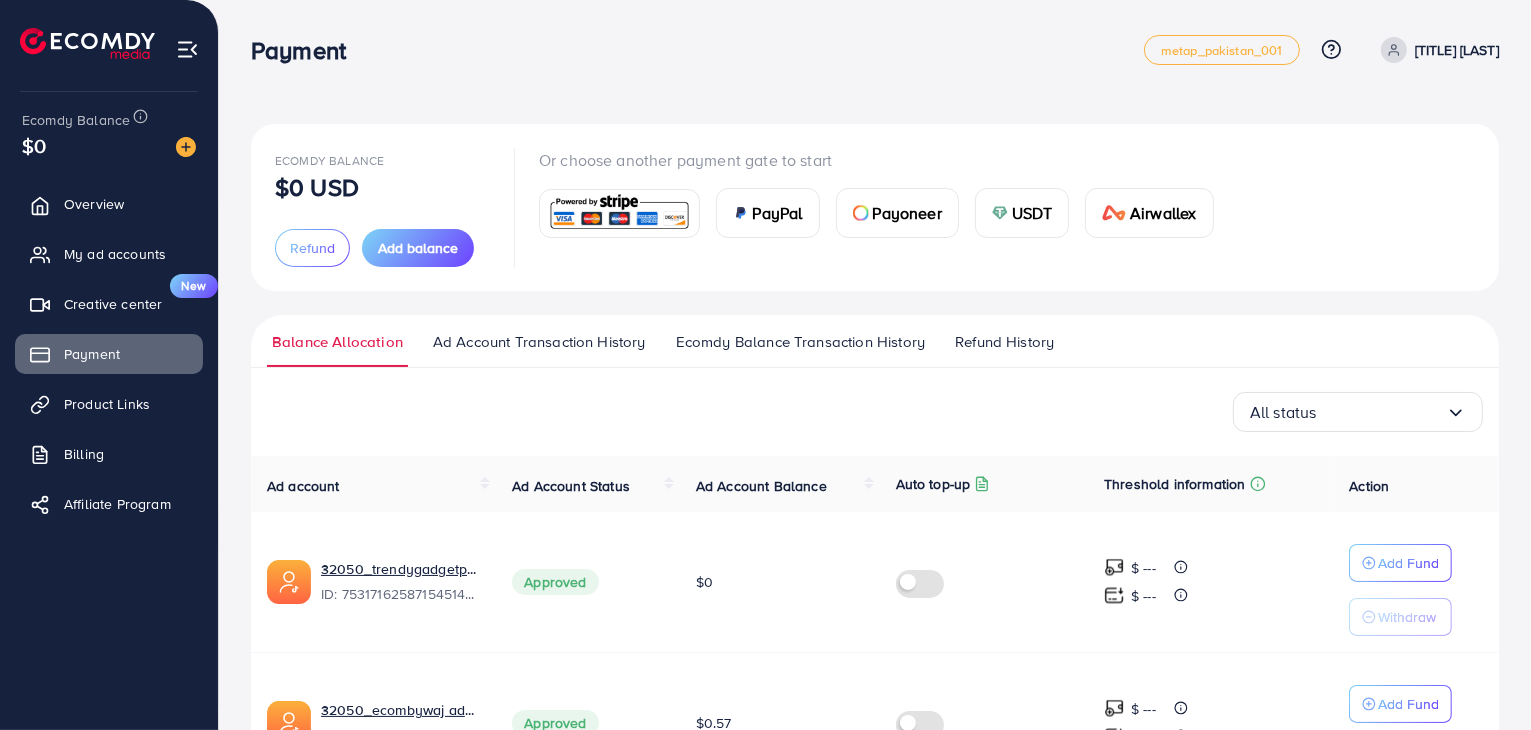 click on "USDT" at bounding box center (1032, 213) 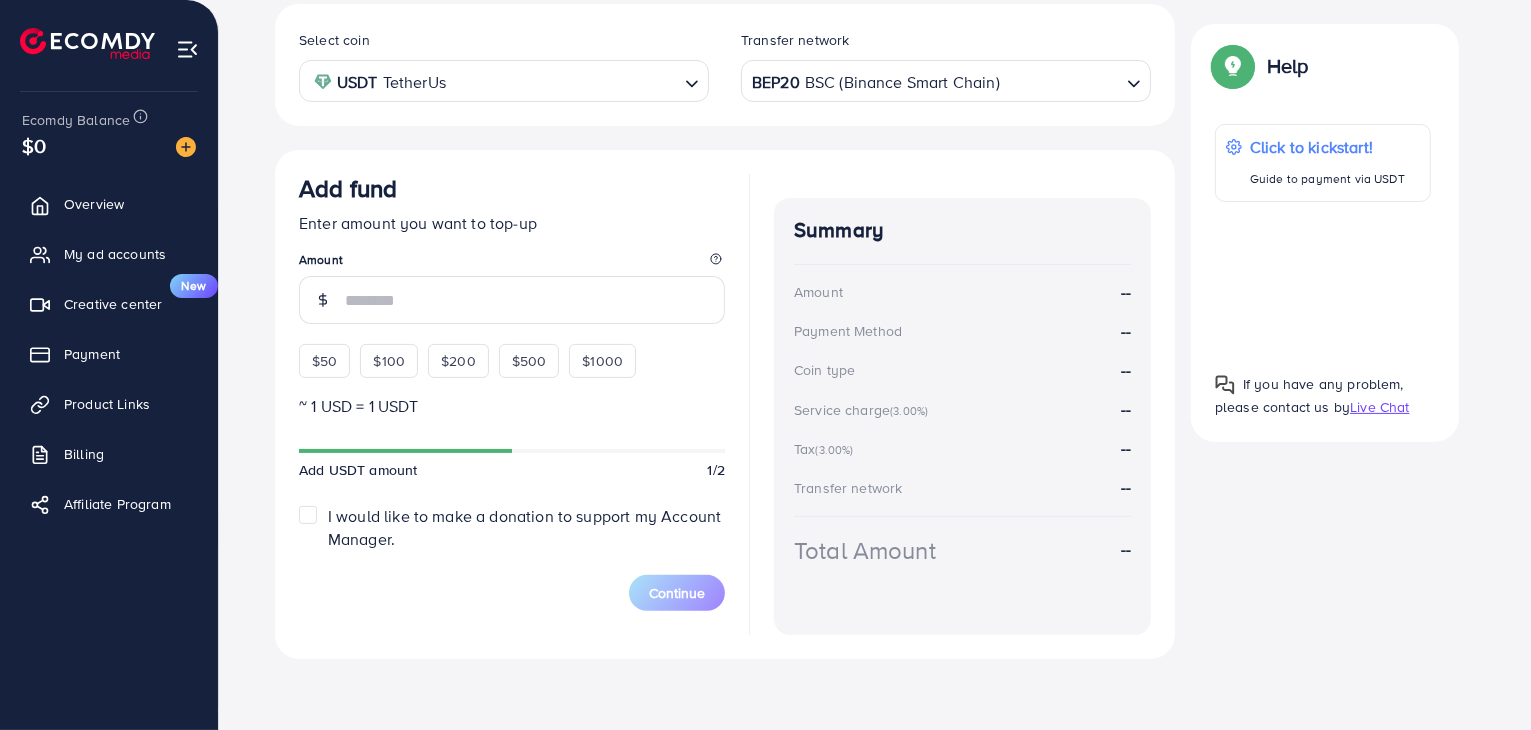scroll, scrollTop: 35, scrollLeft: 0, axis: vertical 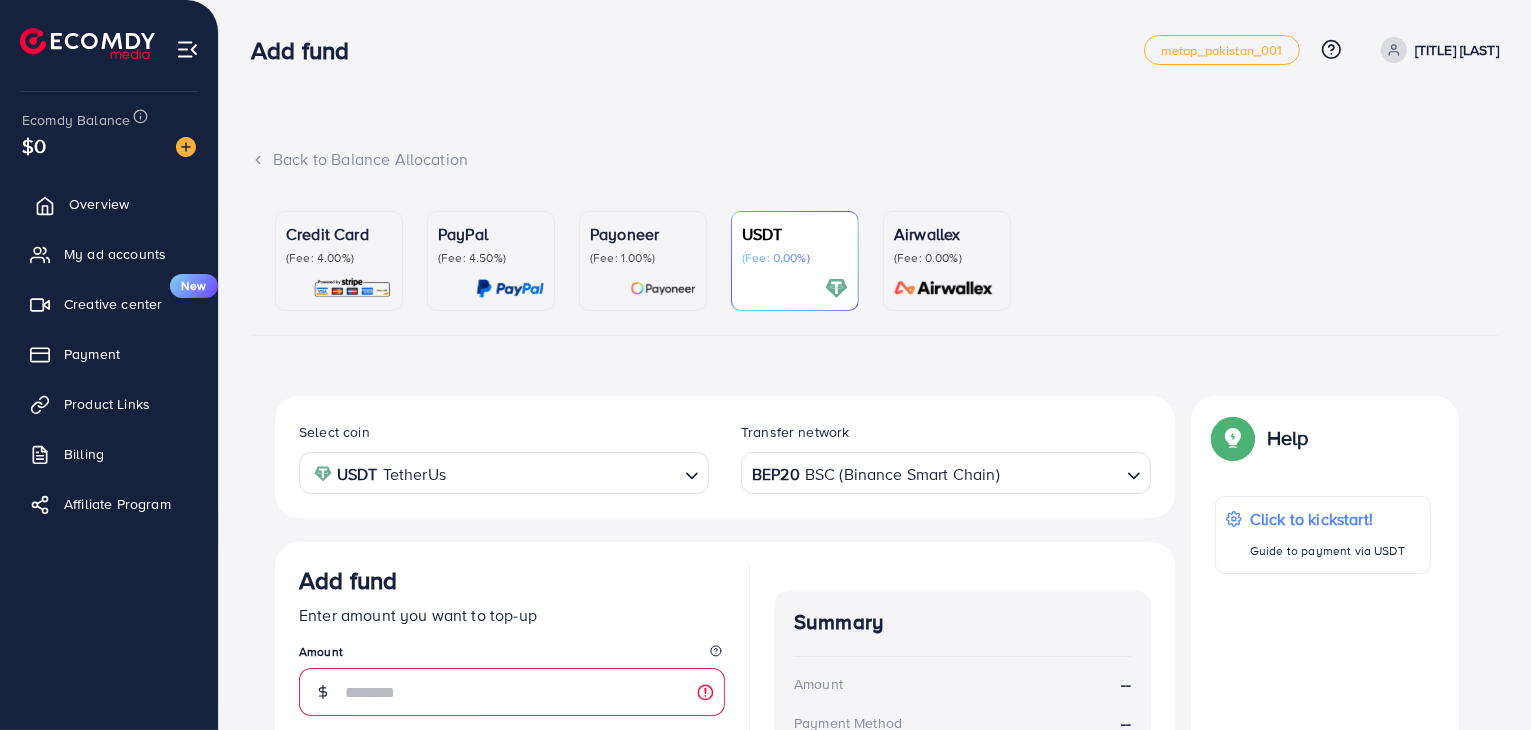click on "Overview" at bounding box center (109, 204) 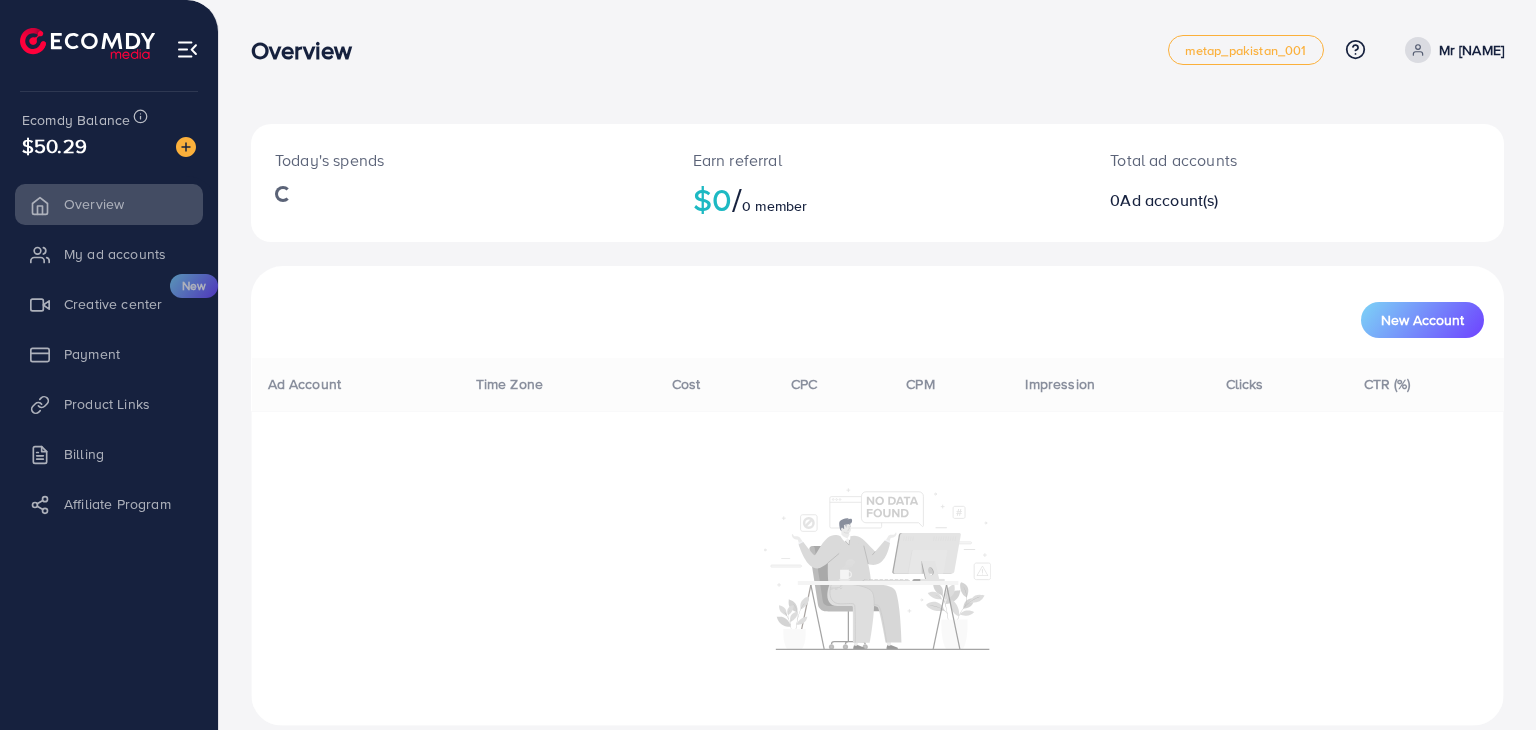 scroll, scrollTop: 0, scrollLeft: 0, axis: both 